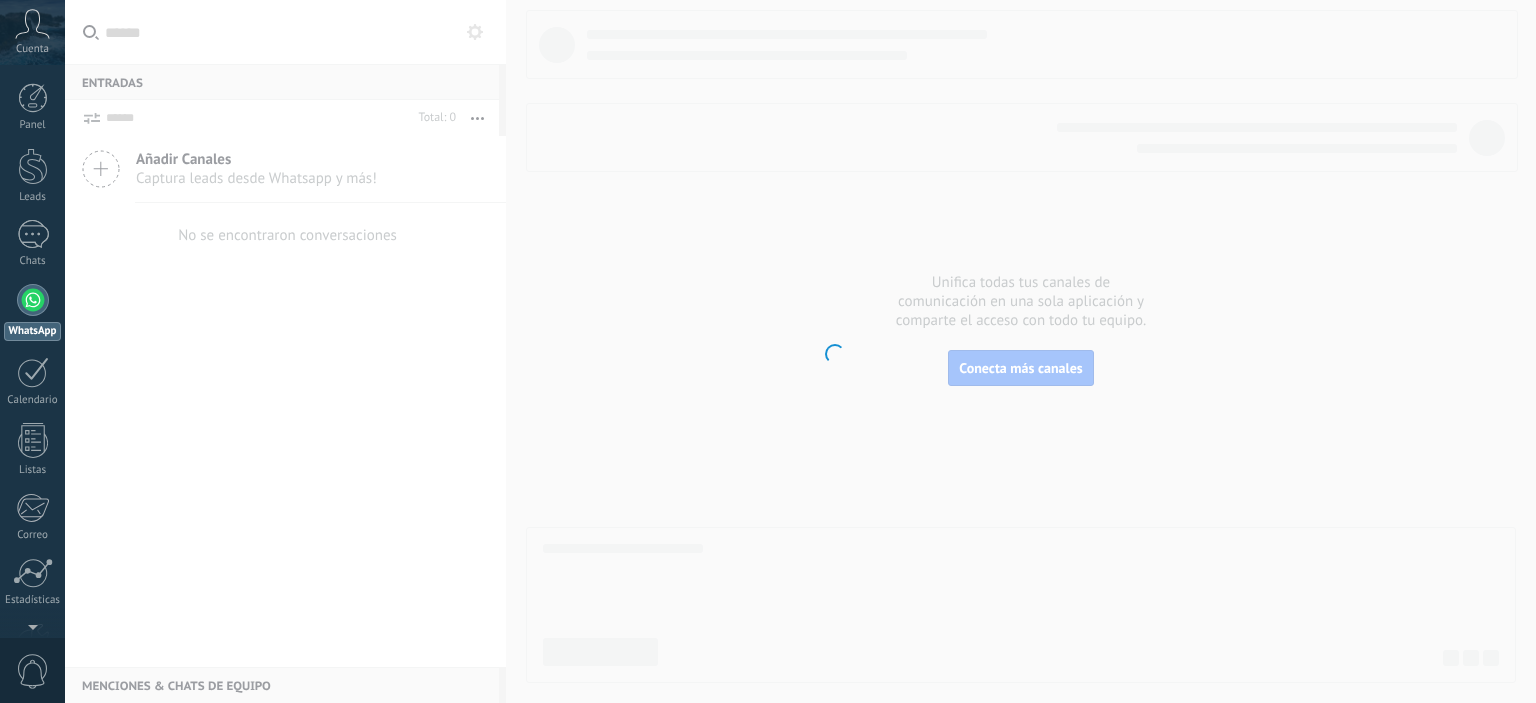 scroll, scrollTop: 0, scrollLeft: 0, axis: both 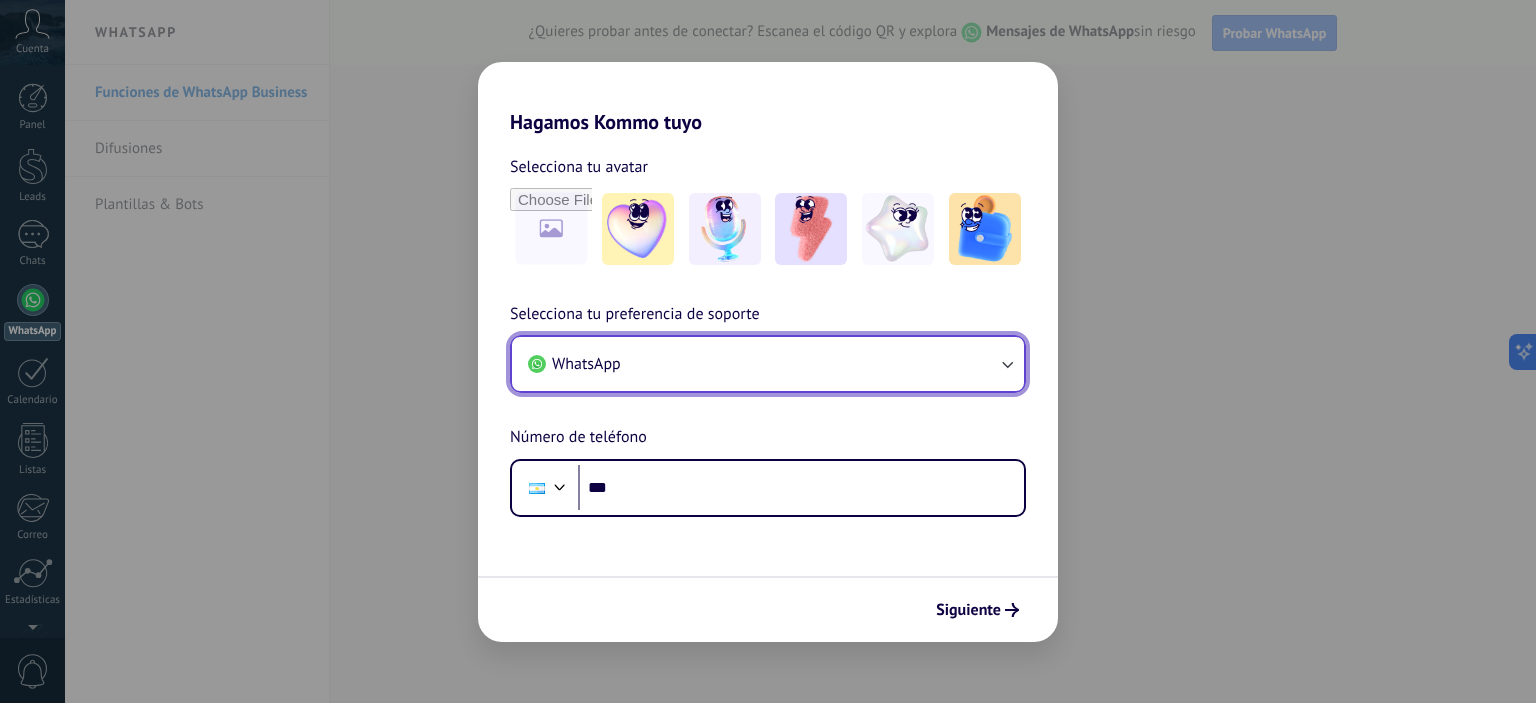 click on "WhatsApp" at bounding box center (768, 364) 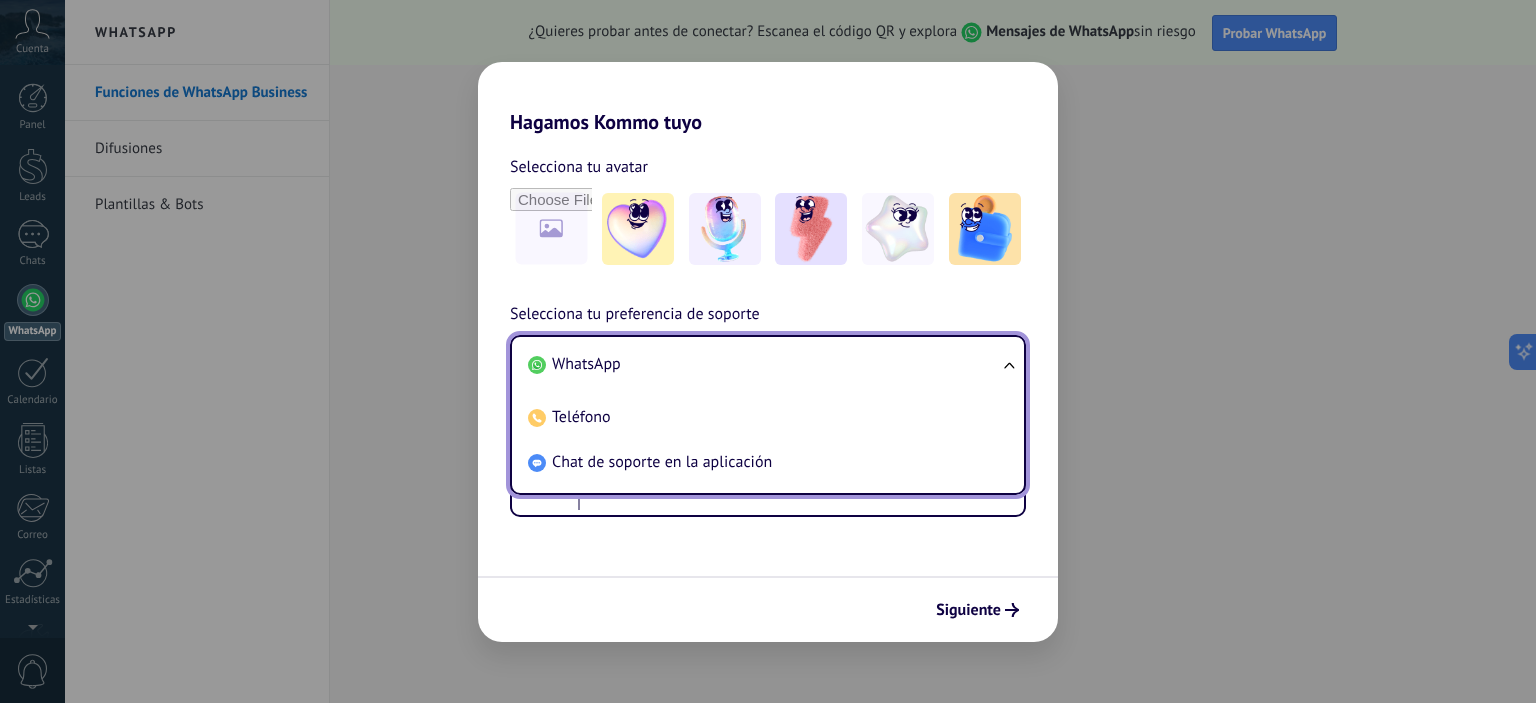 click on "WhatsApp" at bounding box center (764, 364) 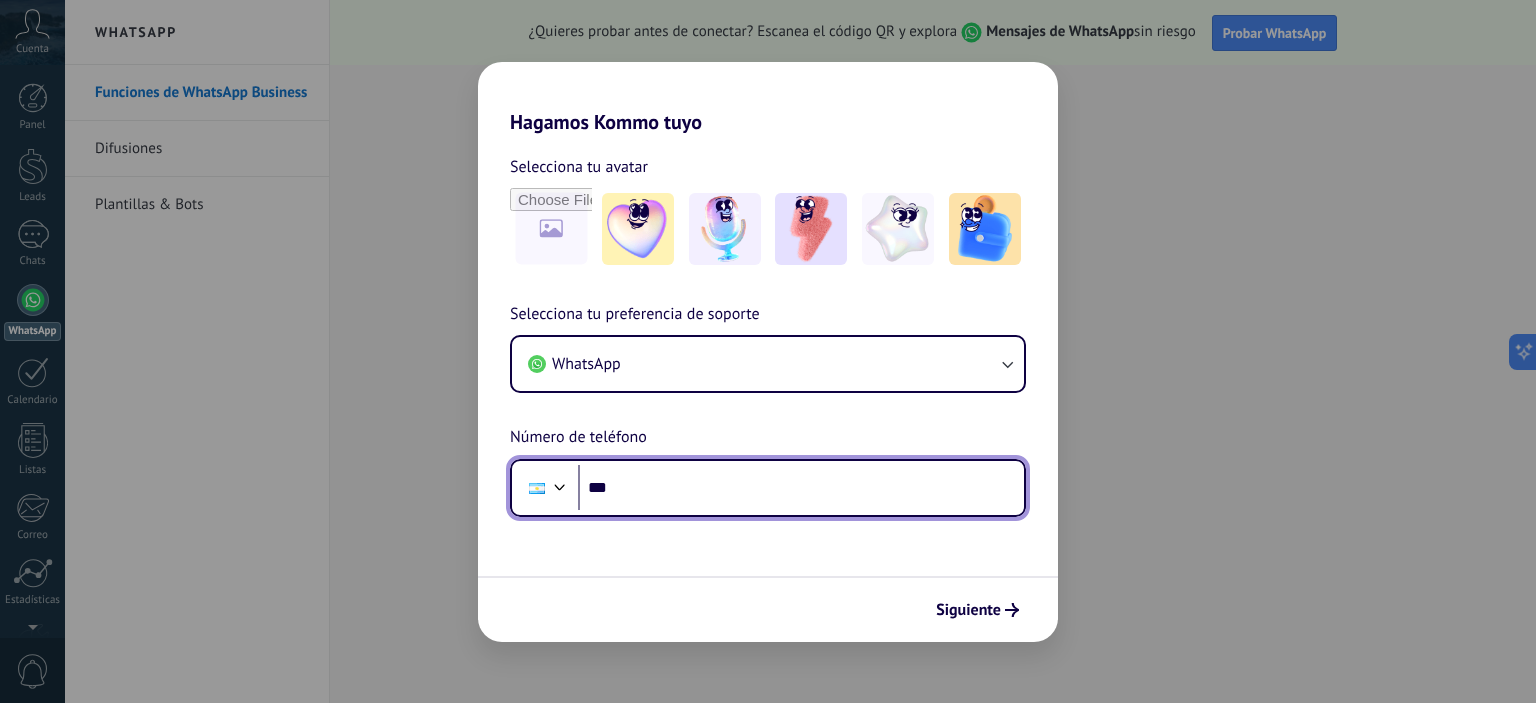 click on "***" at bounding box center [801, 488] 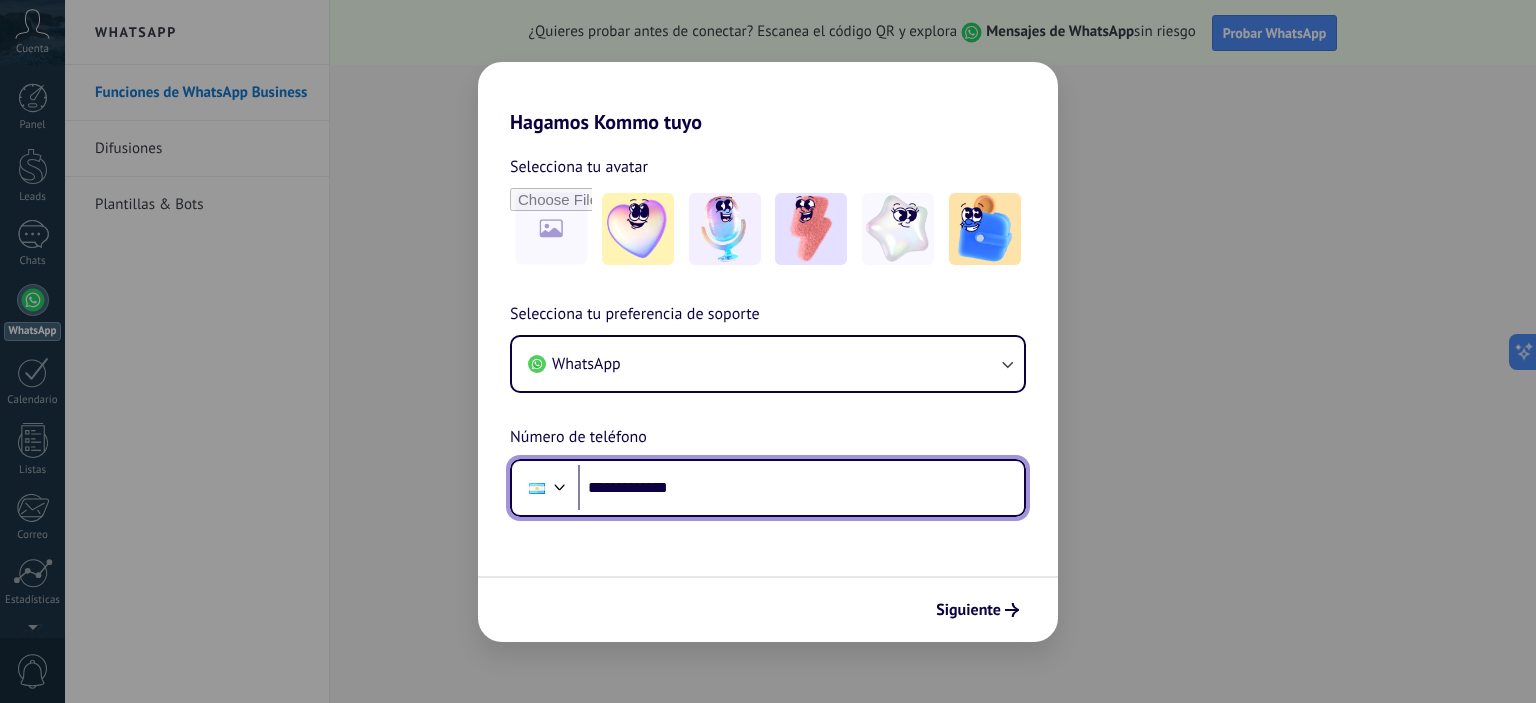 click on "**********" at bounding box center [801, 488] 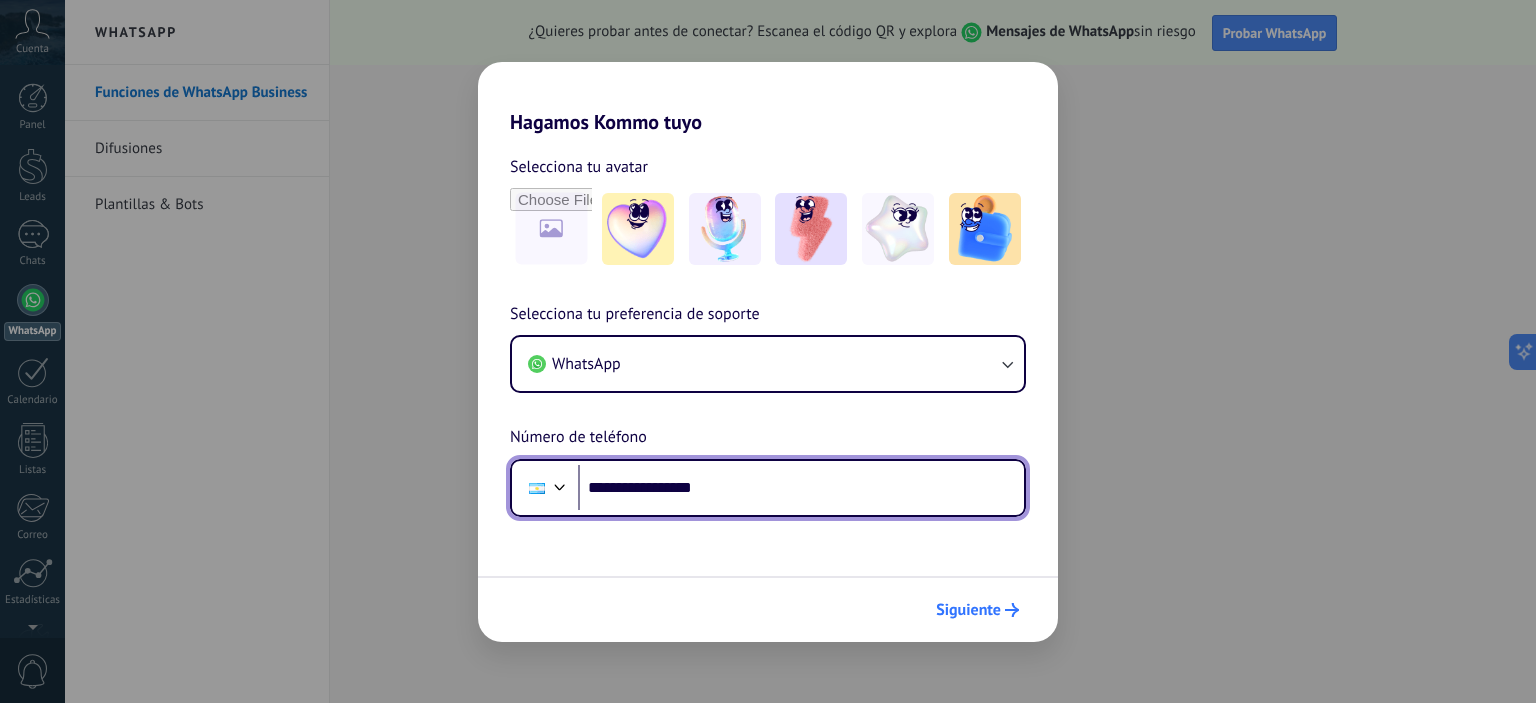 type on "**********" 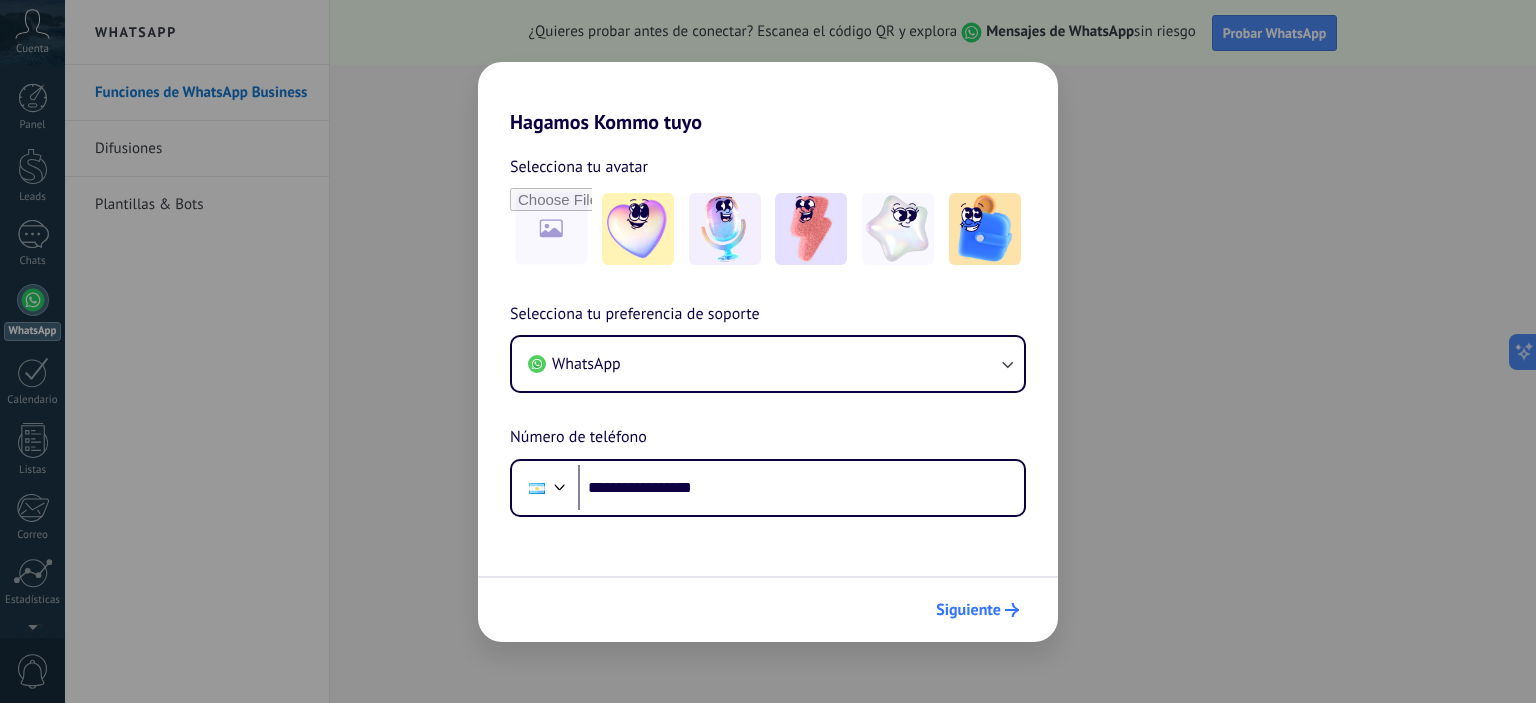 click on "Siguiente" at bounding box center [968, 610] 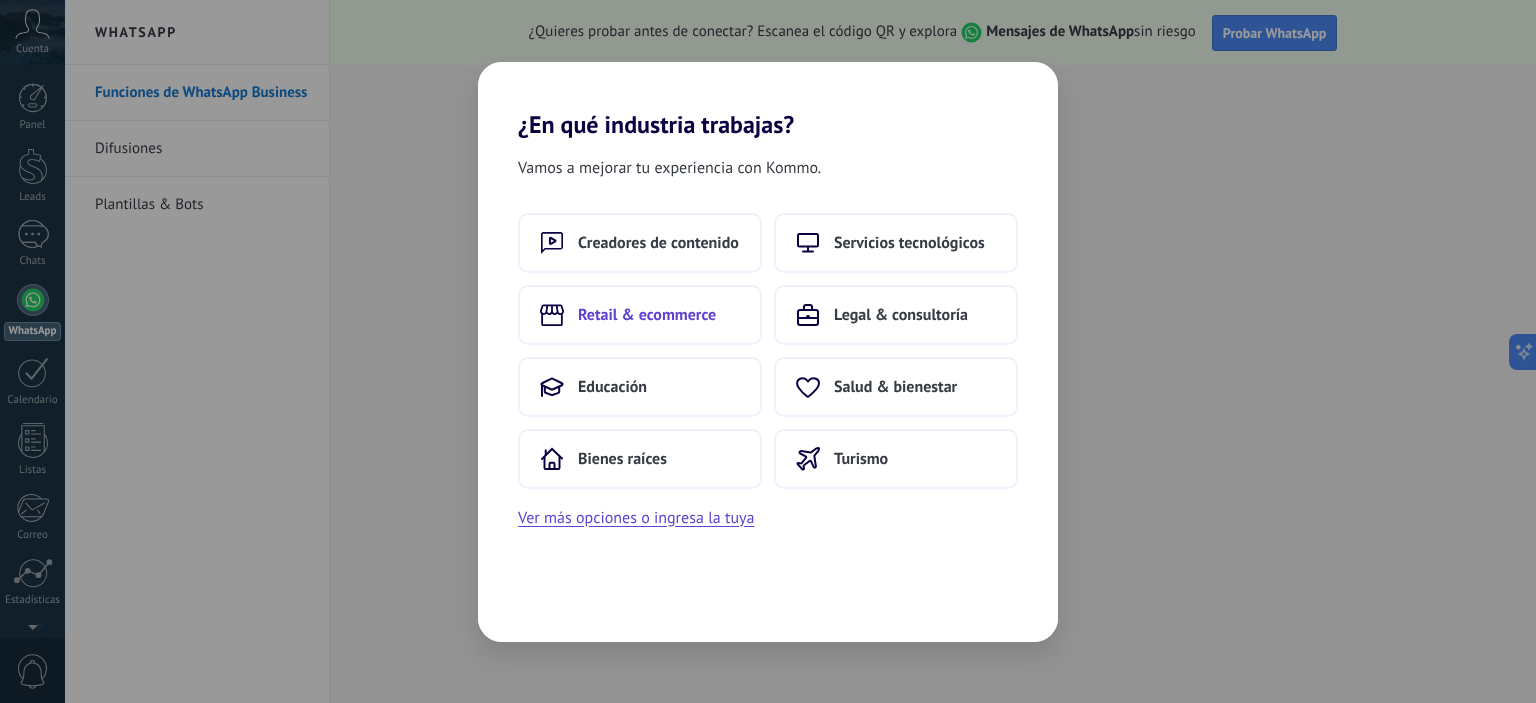 click on "Retail & ecommerce" at bounding box center [658, 243] 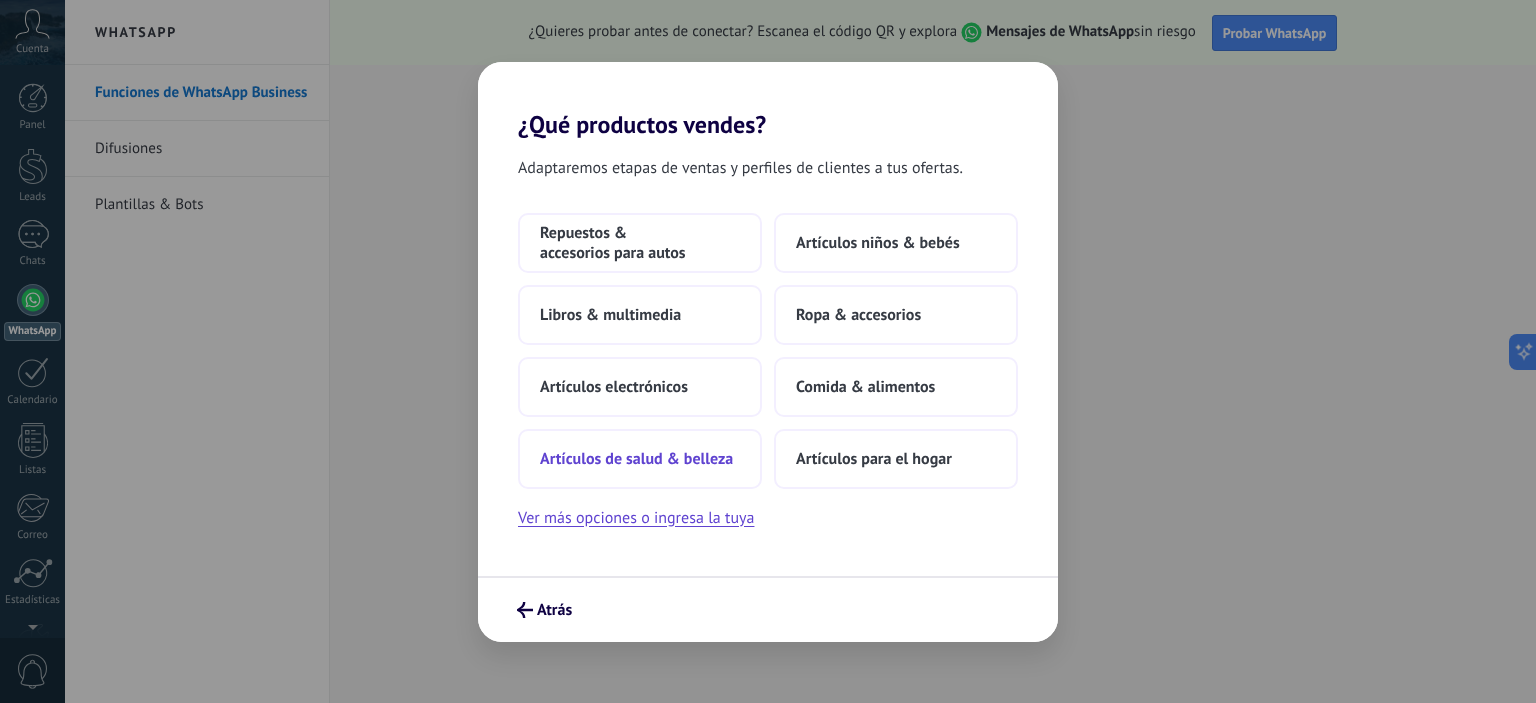 click on "Artículos de salud & belleza" at bounding box center (640, 243) 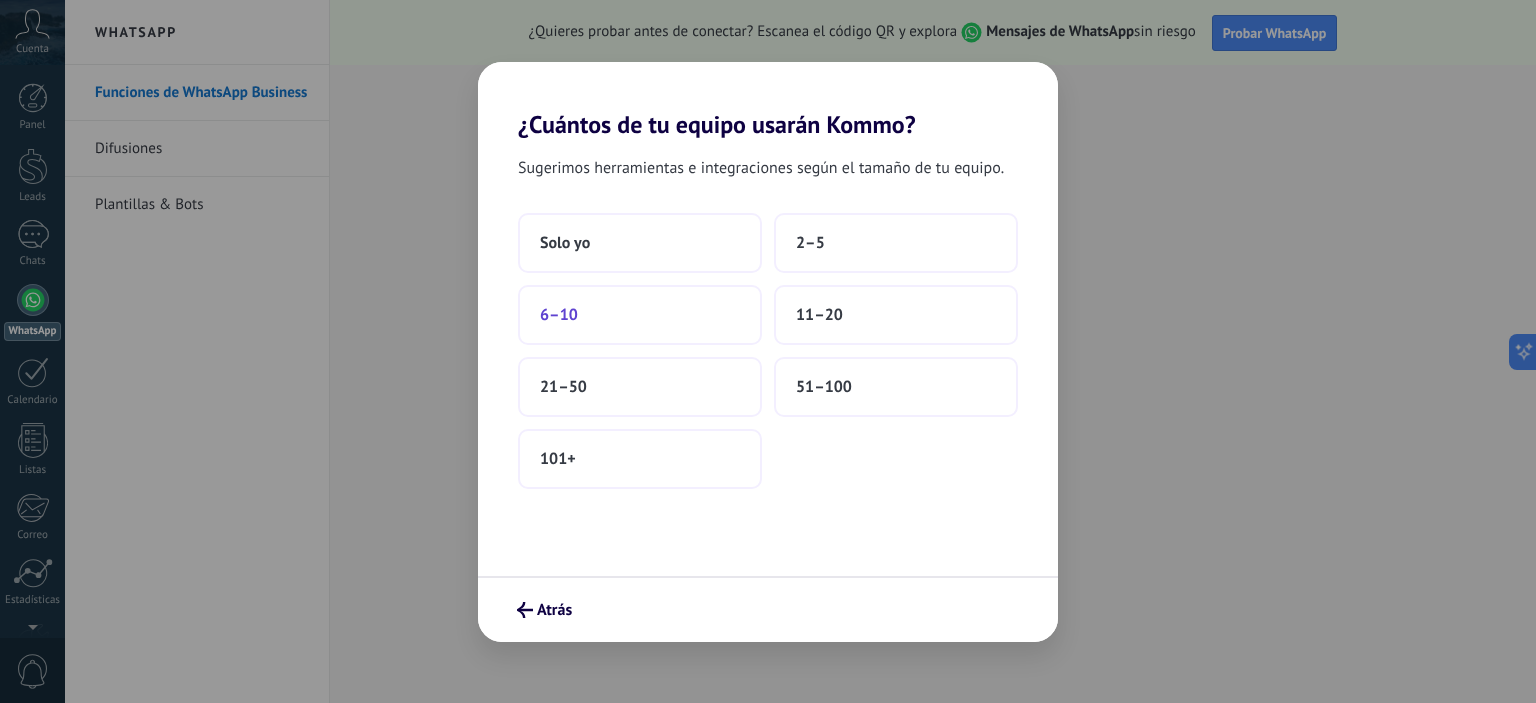 click on "6–10" at bounding box center [565, 243] 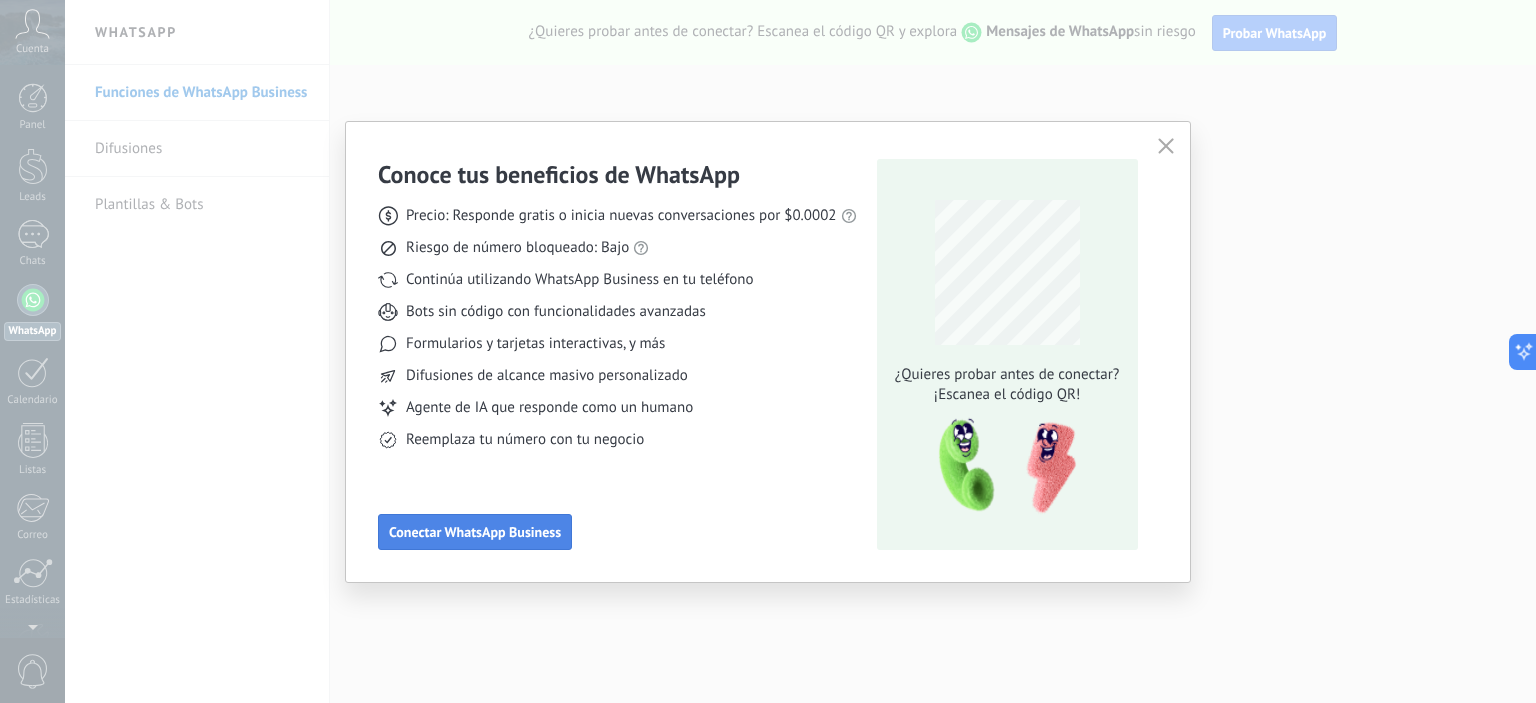 click on "Conectar WhatsApp Business" at bounding box center [475, 532] 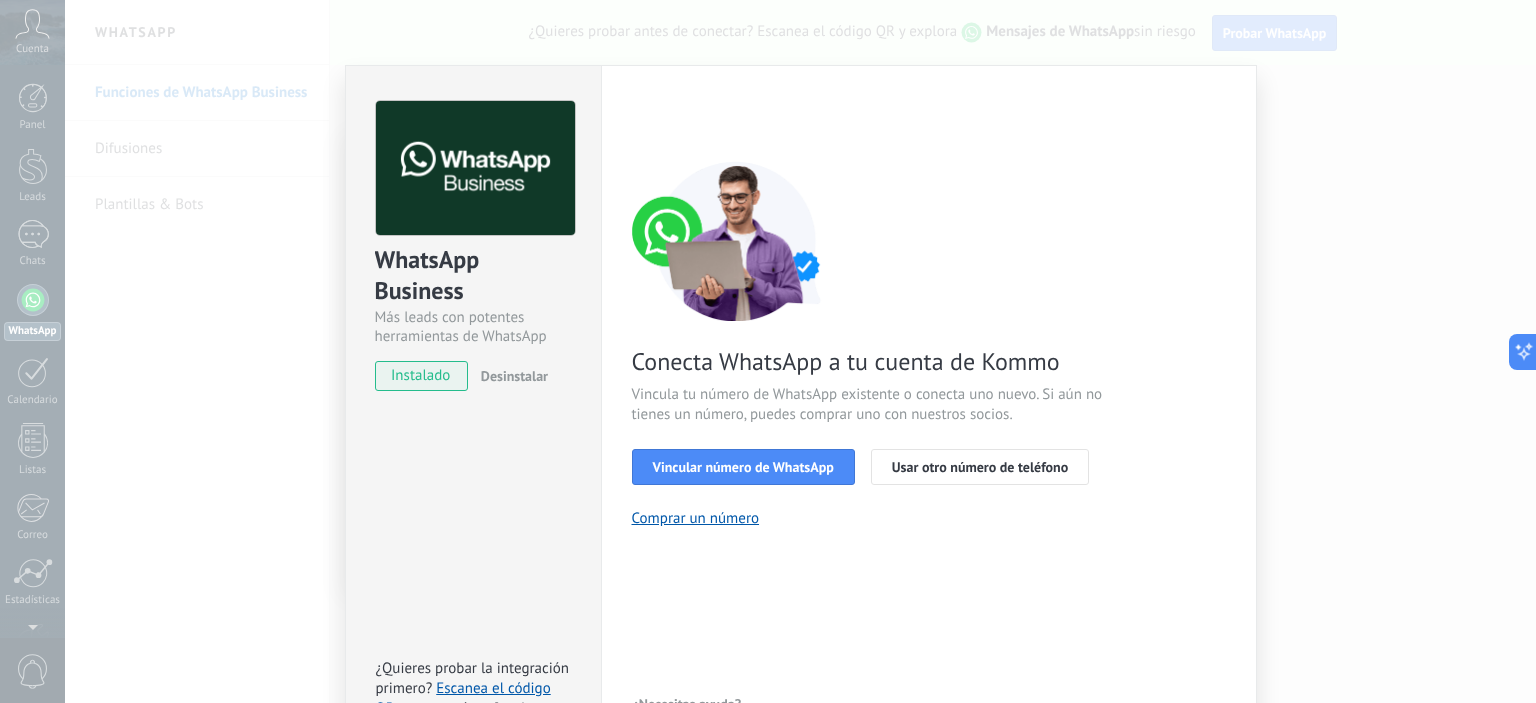 click on "Desinstalar" at bounding box center [514, 376] 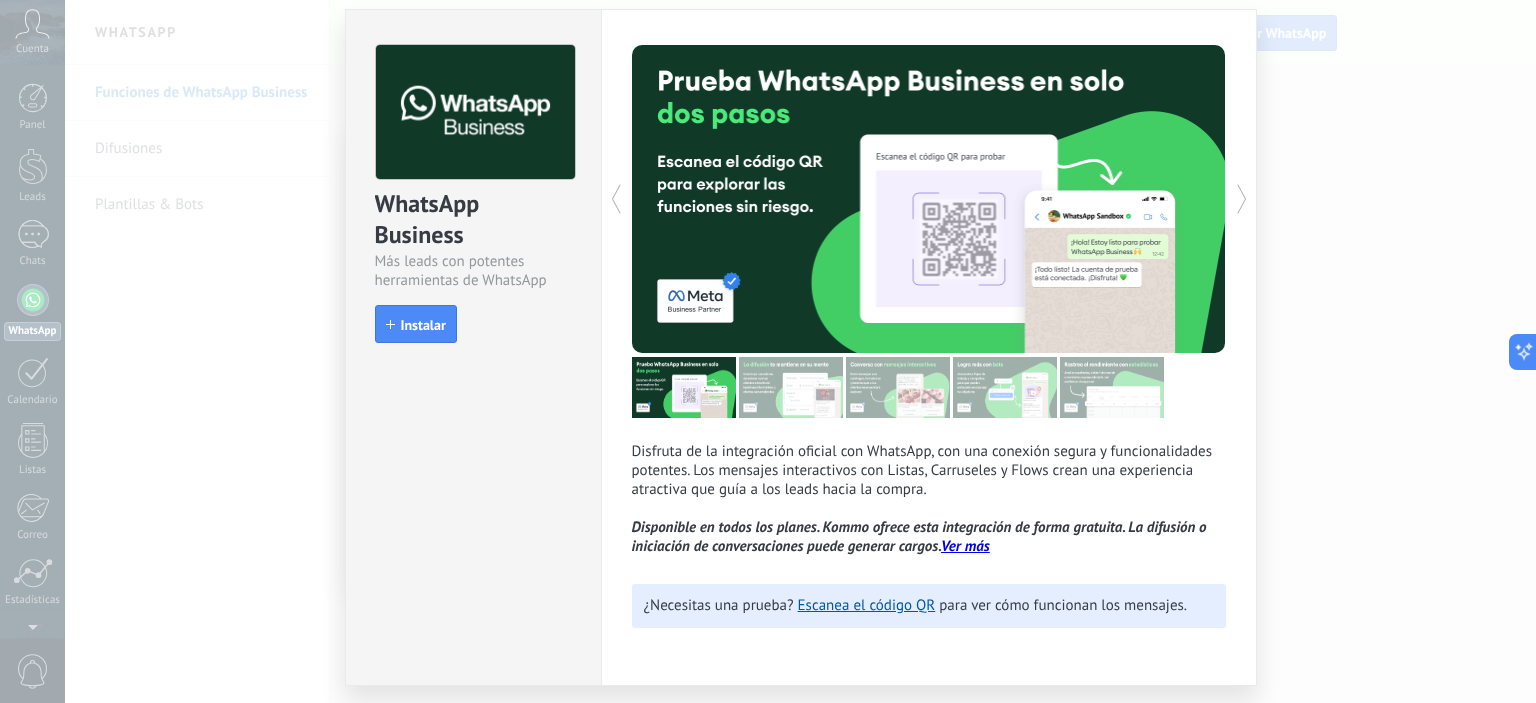 scroll, scrollTop: 0, scrollLeft: 0, axis: both 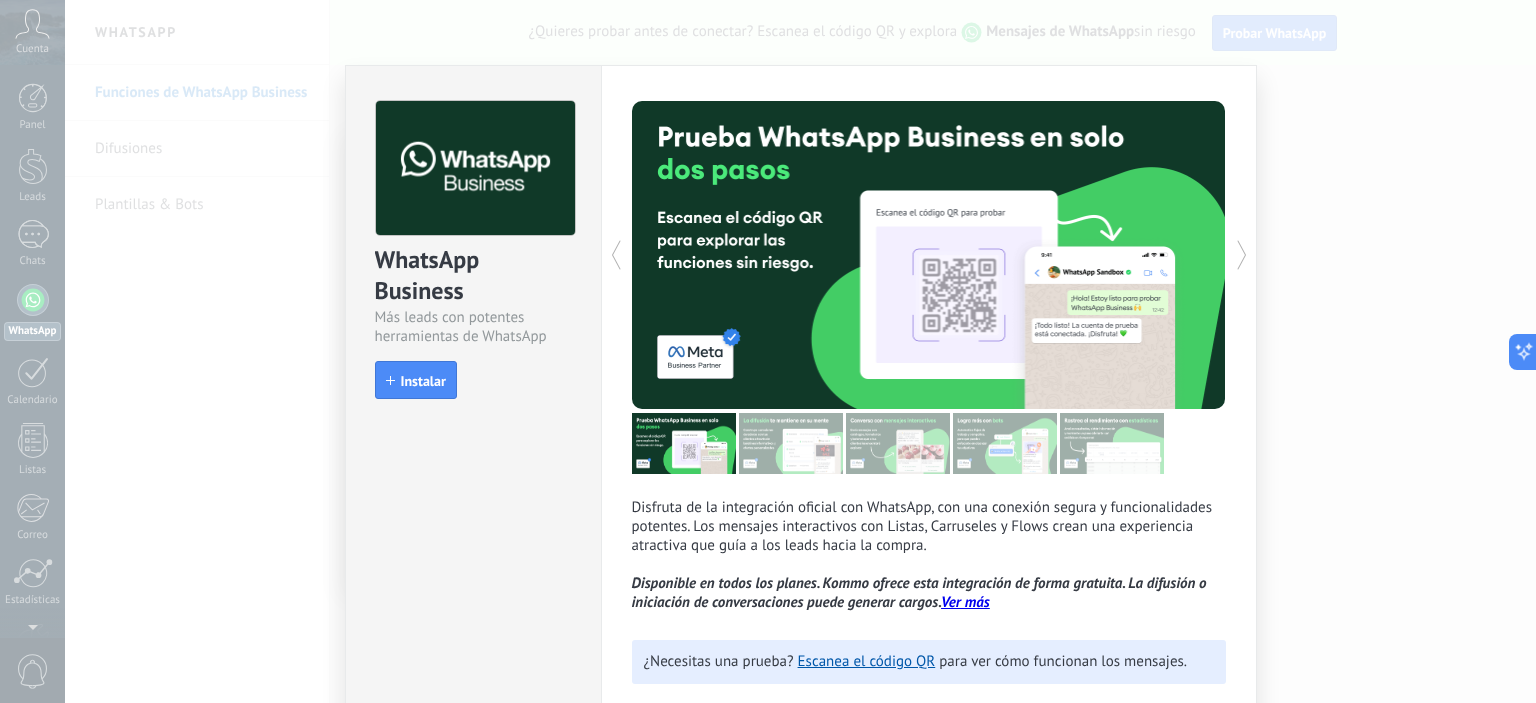click on "WhatsApp Business Más leads con potentes herramientas de WhatsApp install Instalar Disfruta de la integración oficial con WhatsApp, con una conexión segura y funcionalidades potentes. Los mensajes interactivos con Listas, Carruseles y Flows crean una experiencia atractiva que guía a los leads hacia la compra.    Disponible en todos los planes. Kommo ofrece esta integración de forma gratuita. La difusión o iniciación de conversaciones puede generar cargos.  Ver más más ¿Necesitas una prueba?   Escanea el código QR   para ver cómo funcionan los mensajes." at bounding box center (800, 351) 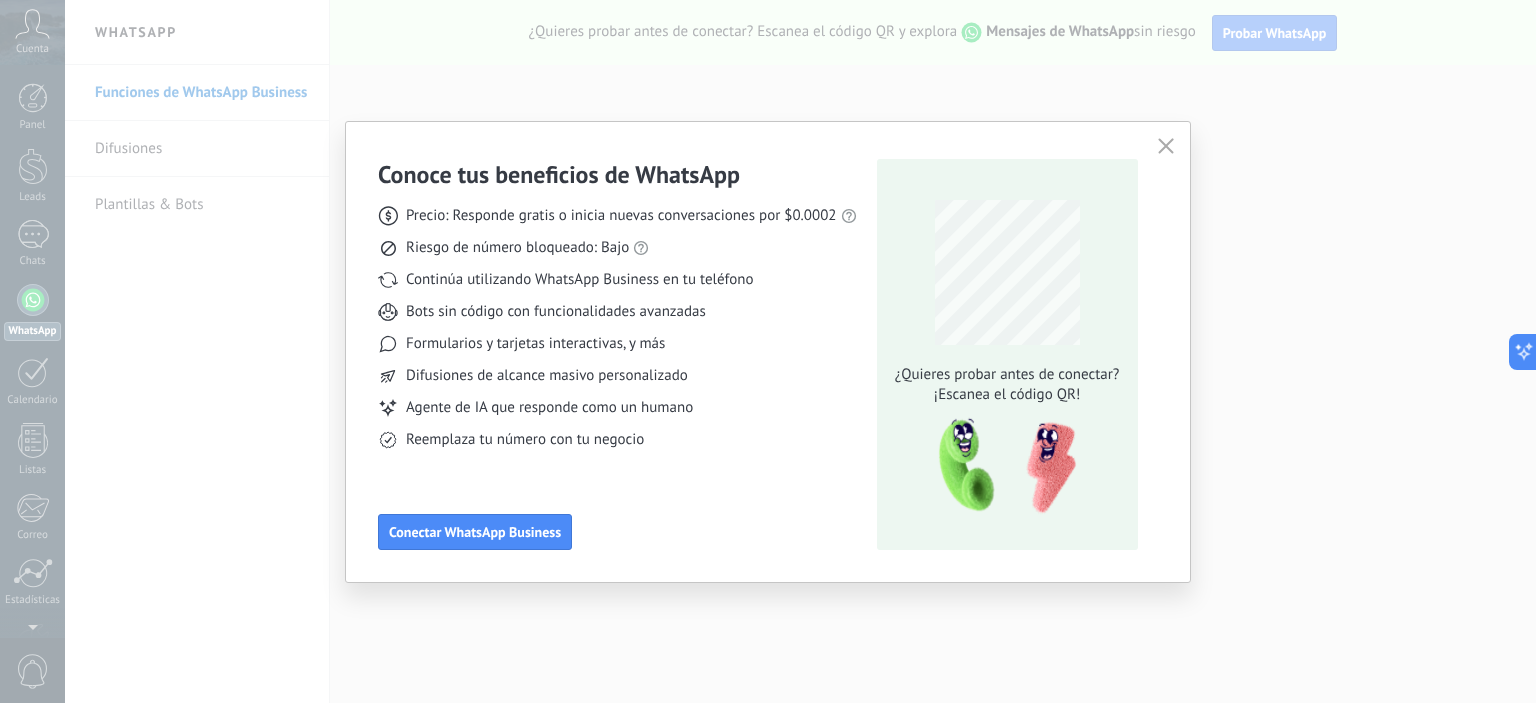 click at bounding box center [1166, 146] 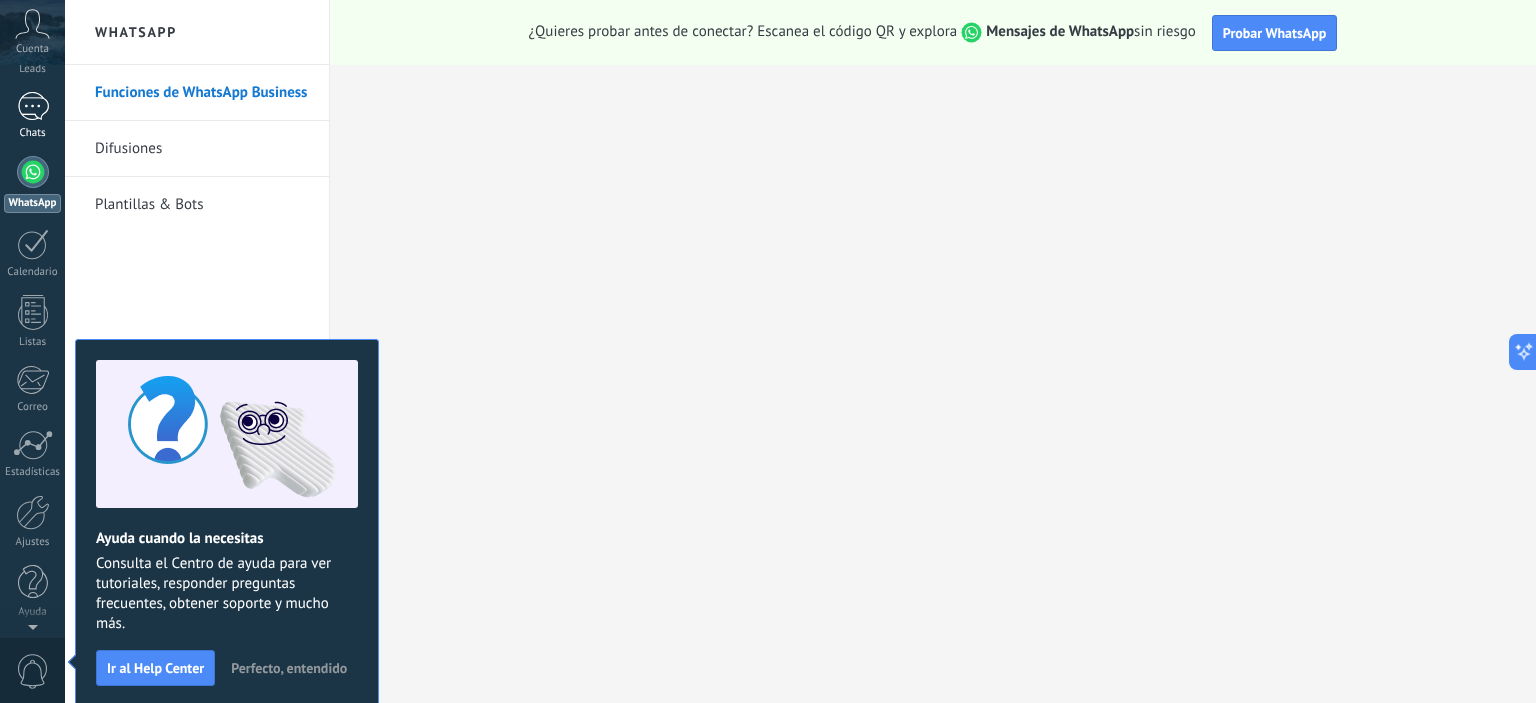scroll, scrollTop: 0, scrollLeft: 0, axis: both 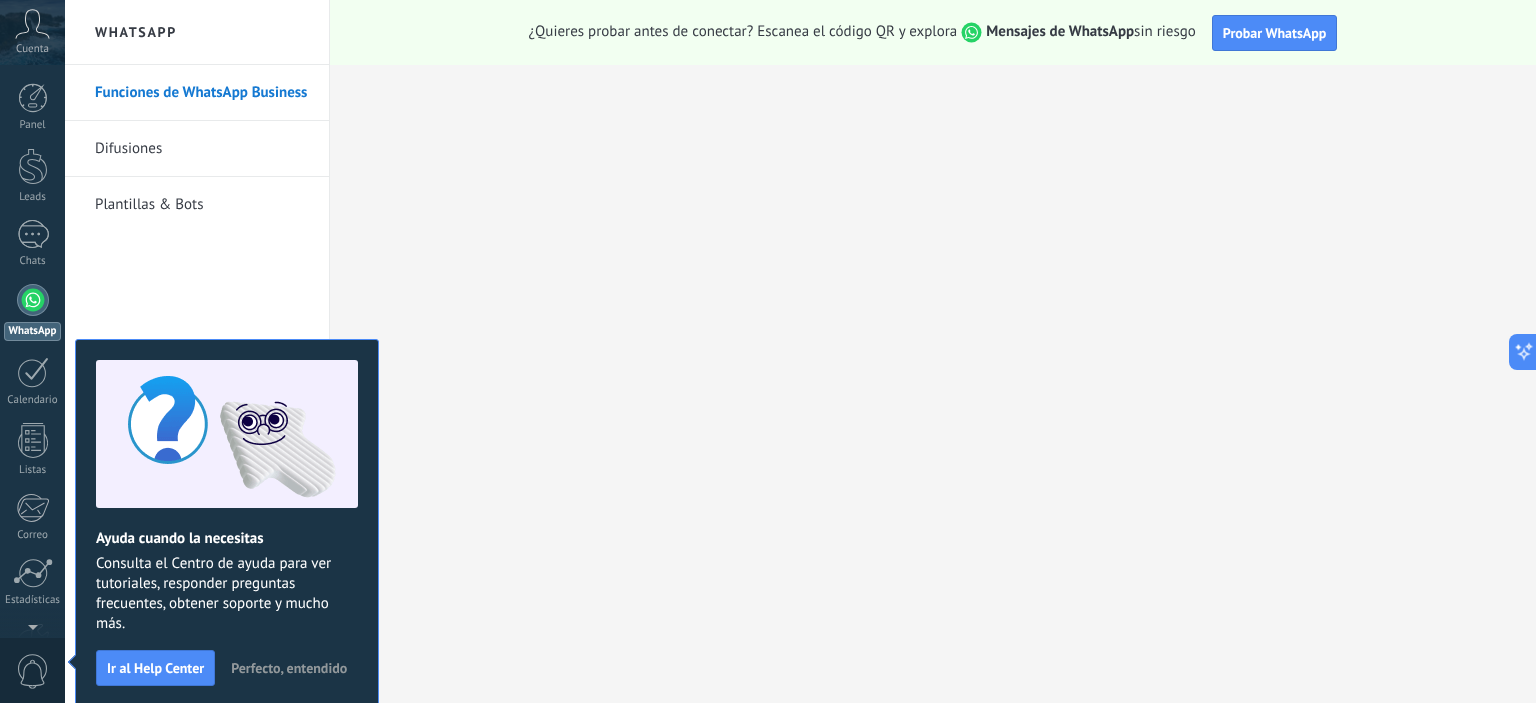 click at bounding box center (33, 300) 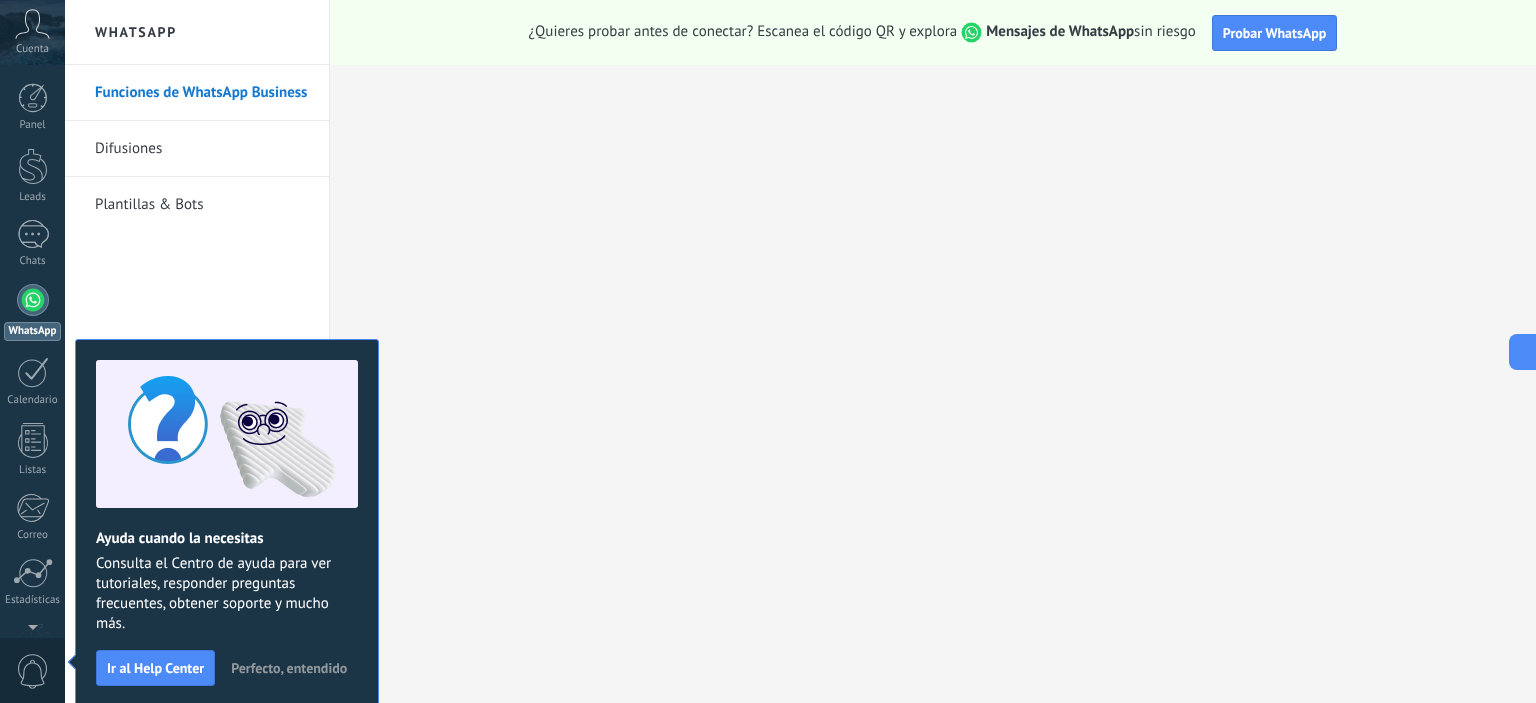 click on "Perfecto, entendido" at bounding box center (289, 668) 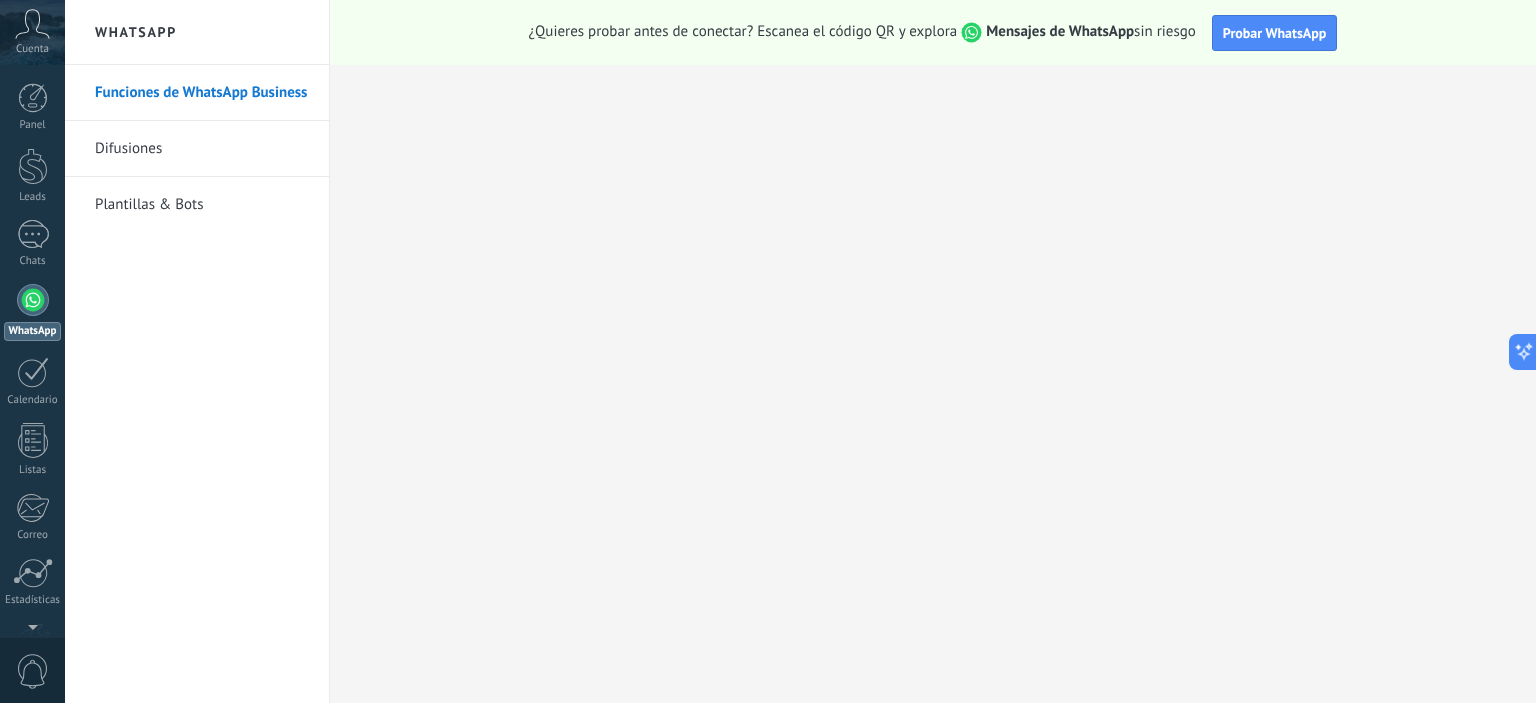 click at bounding box center [33, 300] 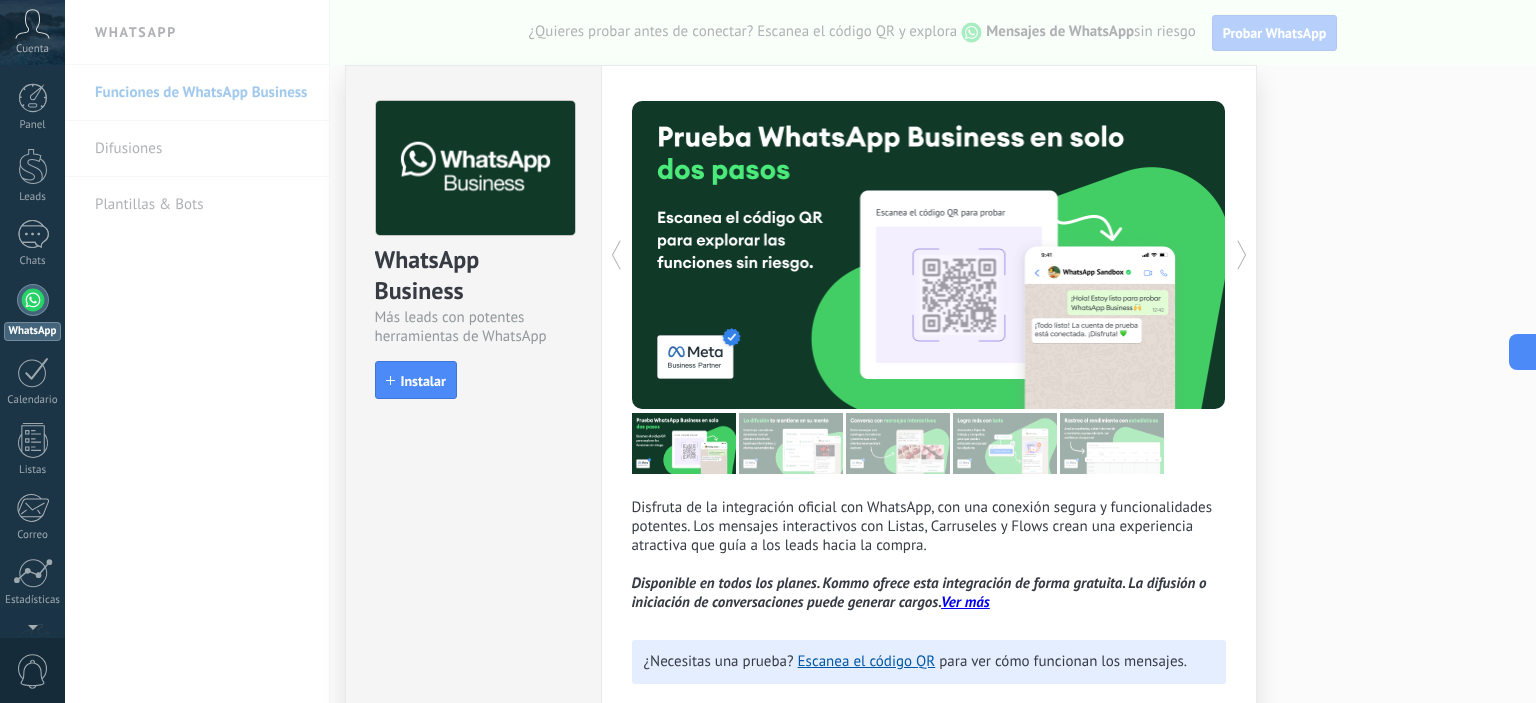click on "WhatsApp Business Más leads con potentes herramientas de WhatsApp install Instalar Disfruta de la integración oficial con WhatsApp, con una conexión segura y funcionalidades potentes. Los mensajes interactivos con Listas, Carruseles y Flows crean una experiencia atractiva que guía a los leads hacia la compra.    Disponible en todos los planes. Kommo ofrece esta integración de forma gratuita. La difusión o iniciación de conversaciones puede generar cargos.  Ver más más ¿Necesitas una prueba?   Escanea el código QR   para ver cómo funcionan los mensajes." at bounding box center [800, 351] 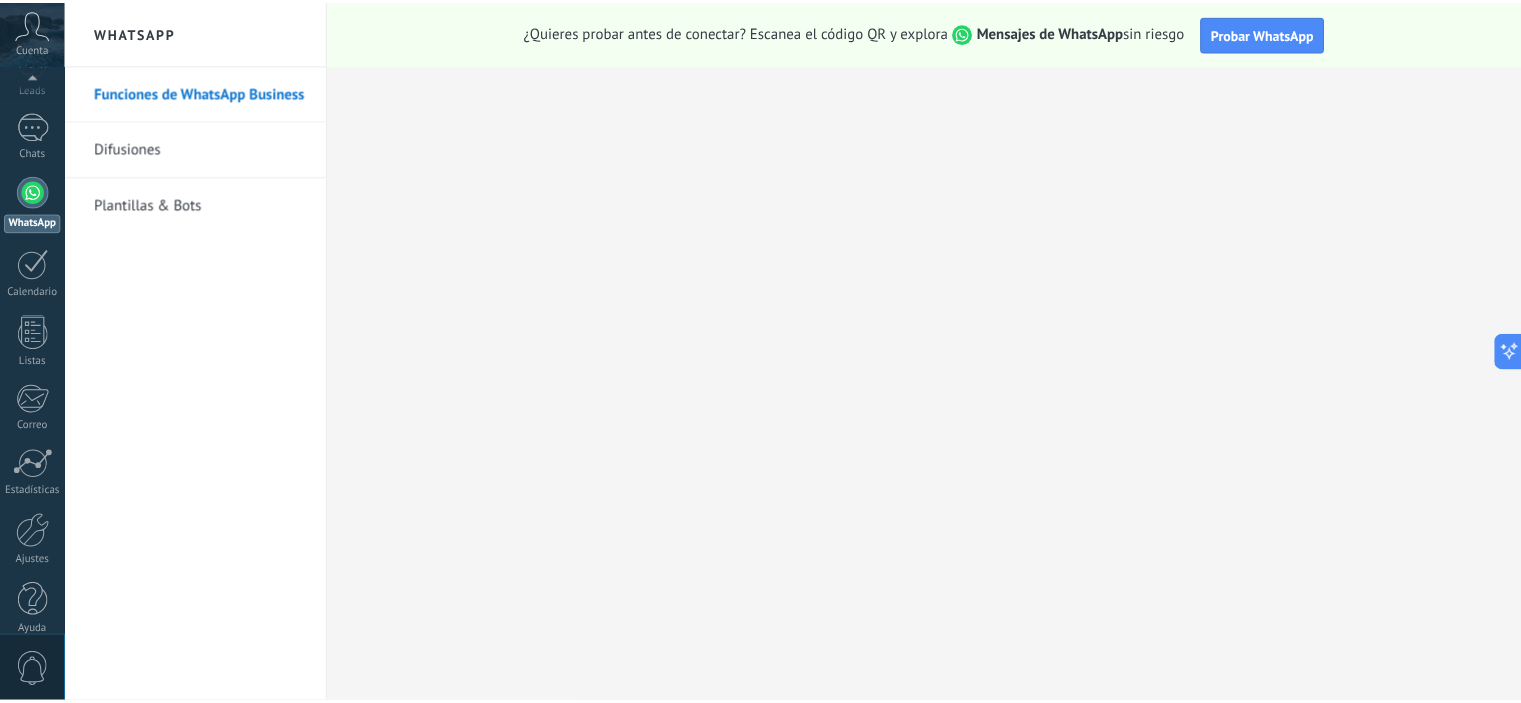 scroll, scrollTop: 128, scrollLeft: 0, axis: vertical 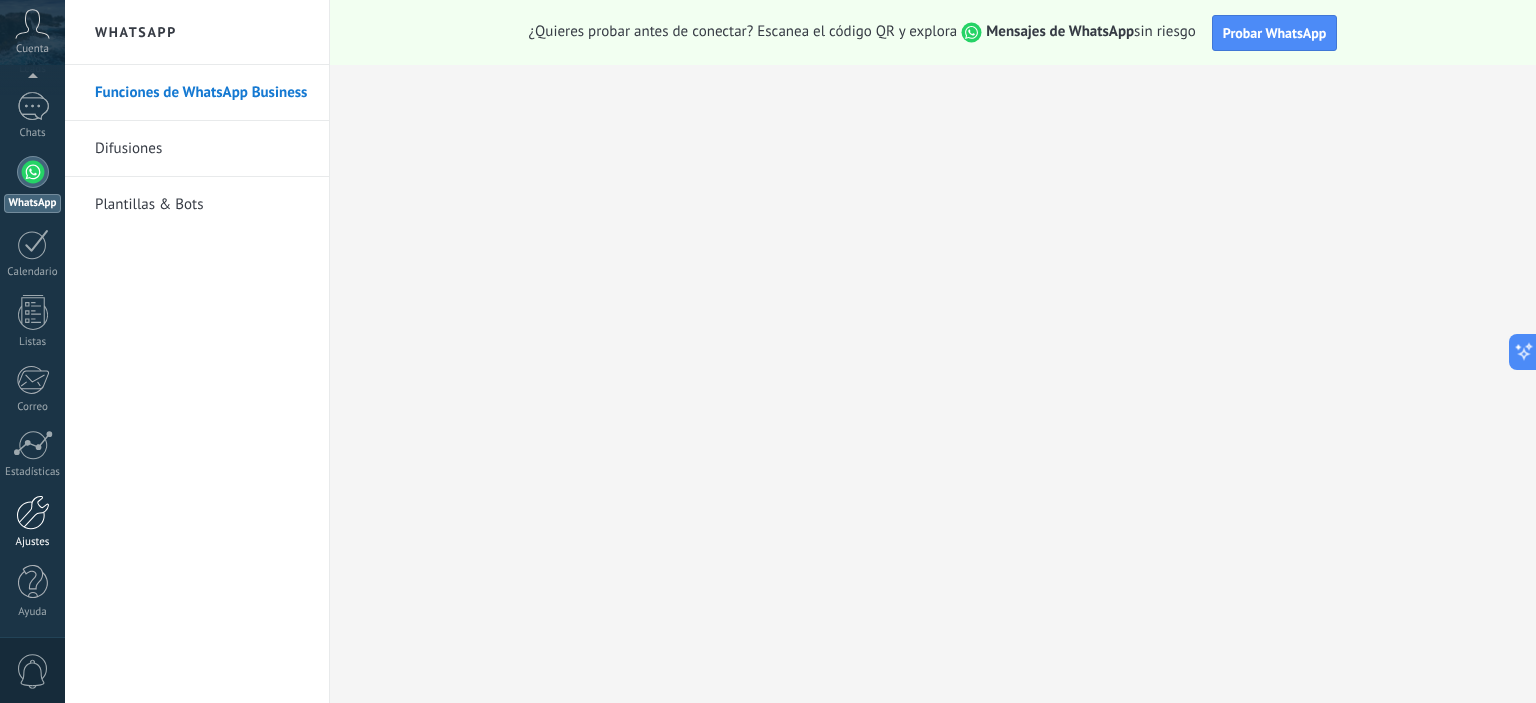 click at bounding box center [33, 512] 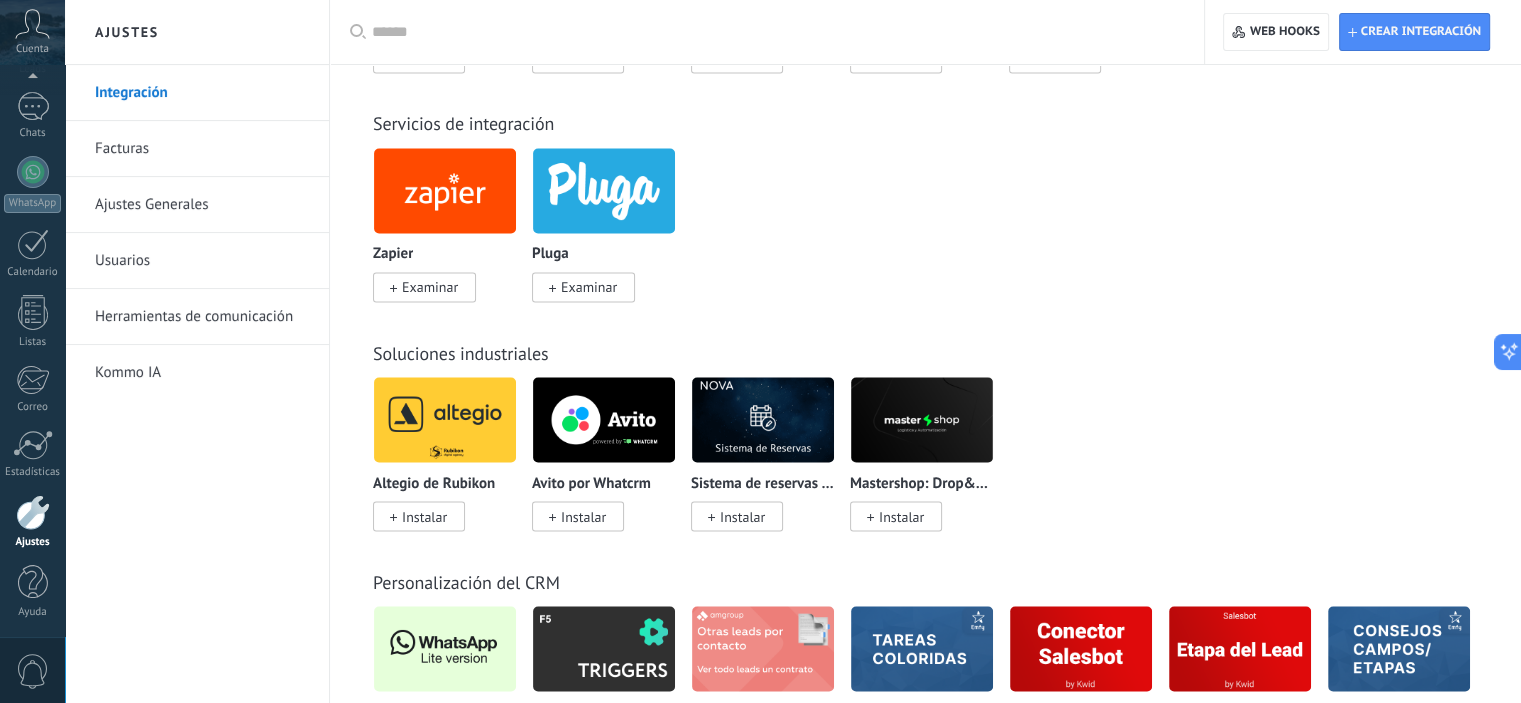 scroll, scrollTop: 3800, scrollLeft: 0, axis: vertical 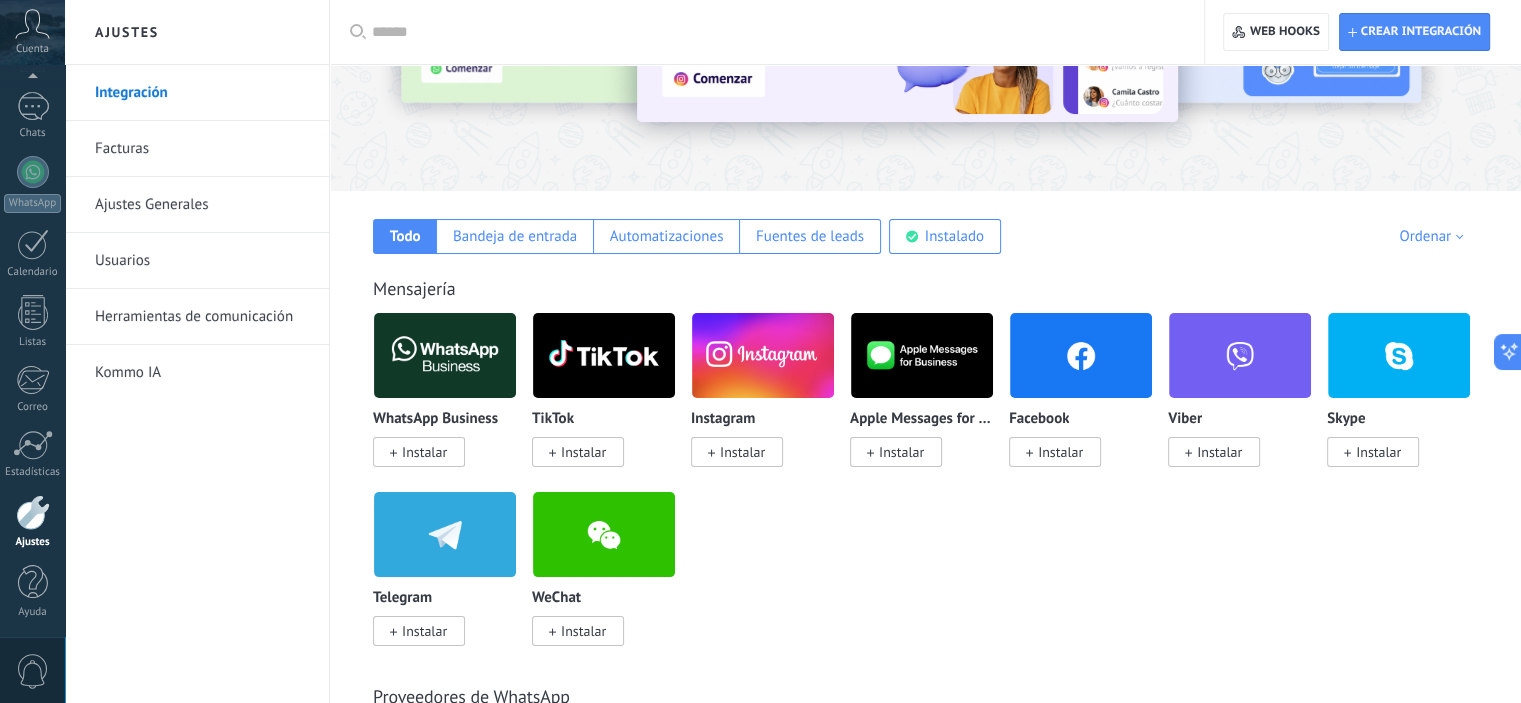 click on "Instalar" at bounding box center (424, 452) 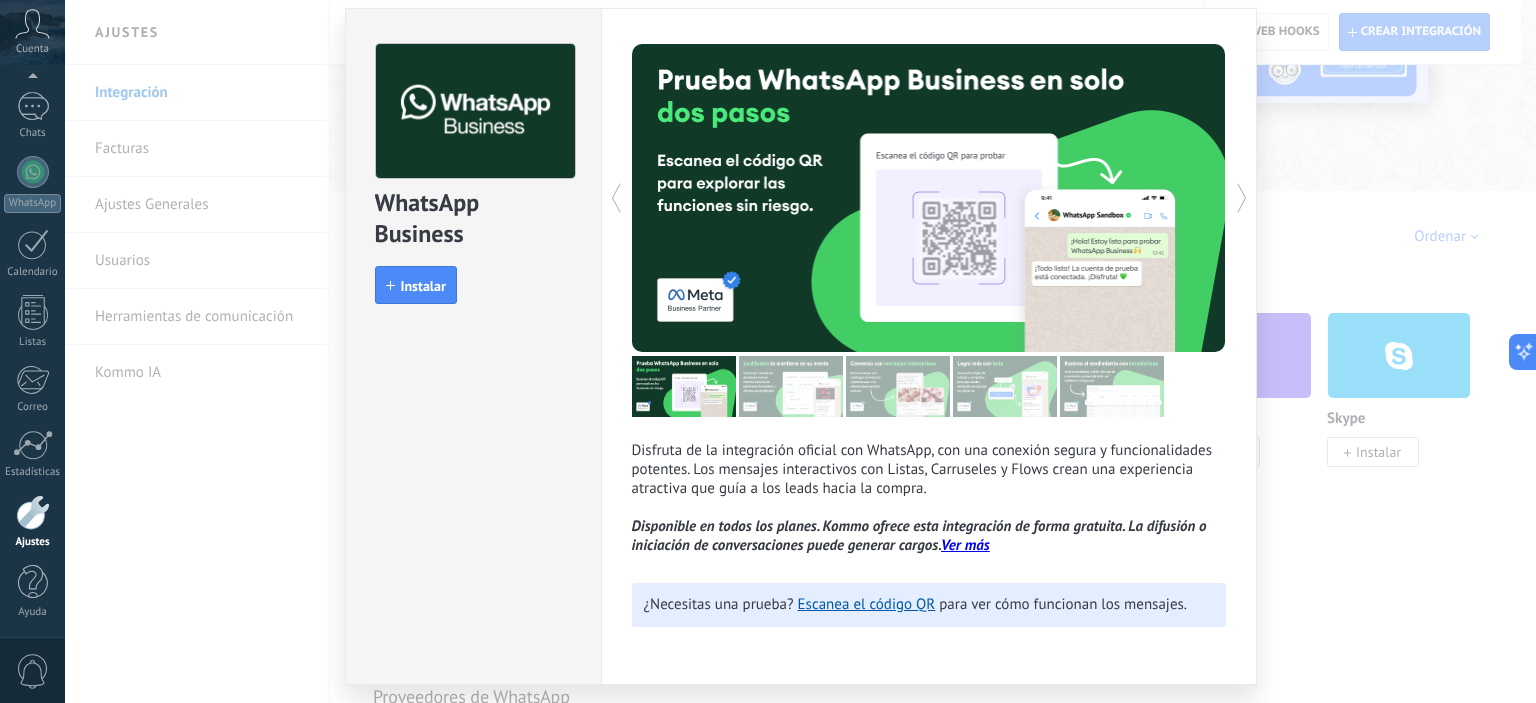 scroll, scrollTop: 100, scrollLeft: 0, axis: vertical 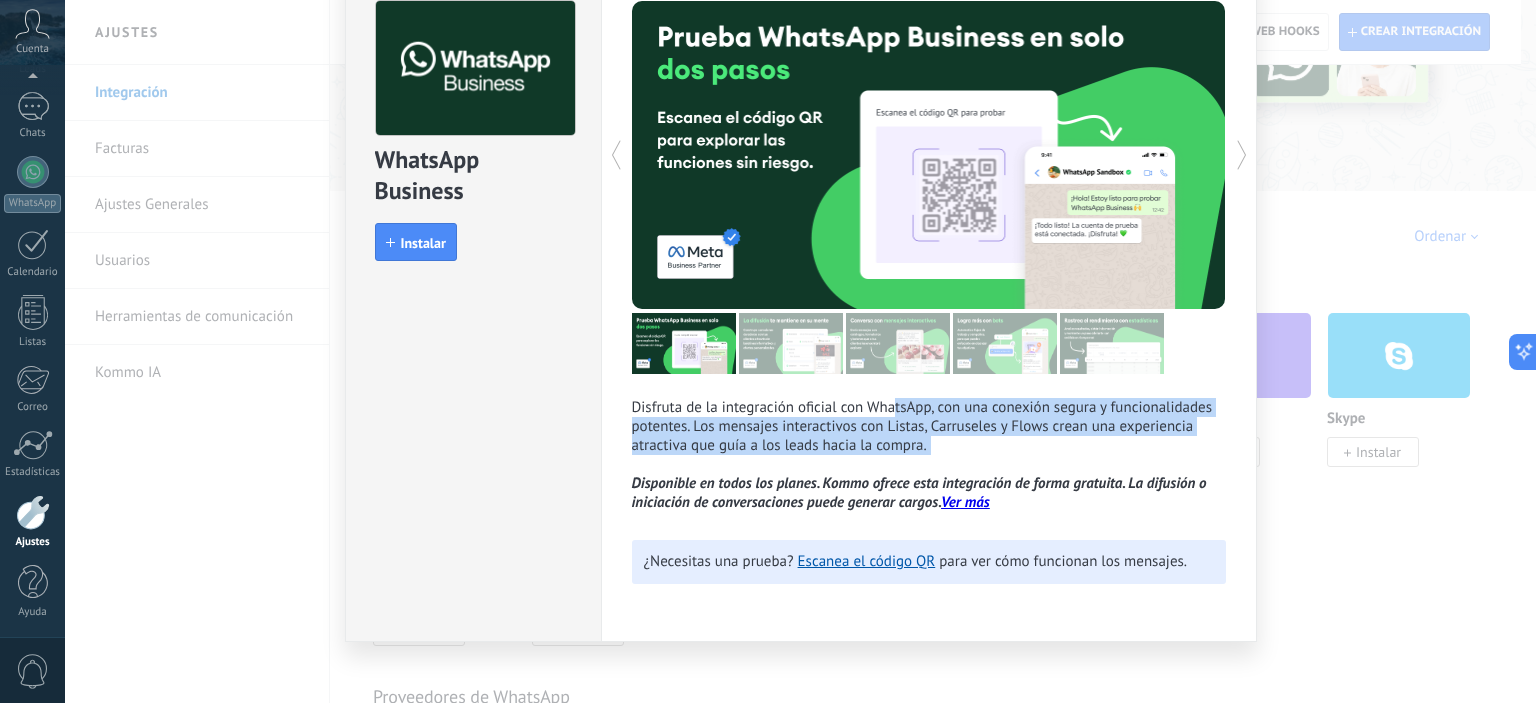 drag, startPoint x: 1029, startPoint y: 410, endPoint x: 1149, endPoint y: 467, distance: 132.84953 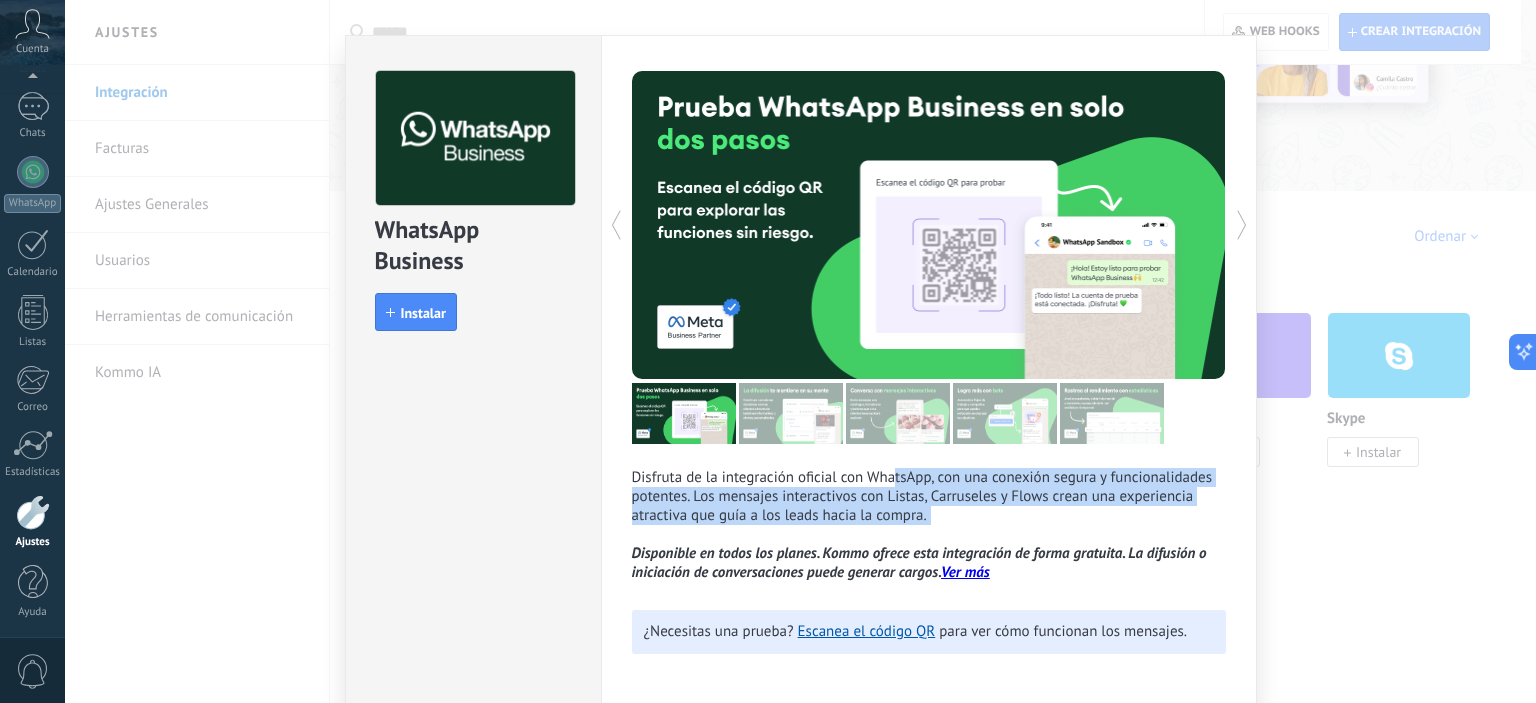 scroll, scrollTop: 0, scrollLeft: 0, axis: both 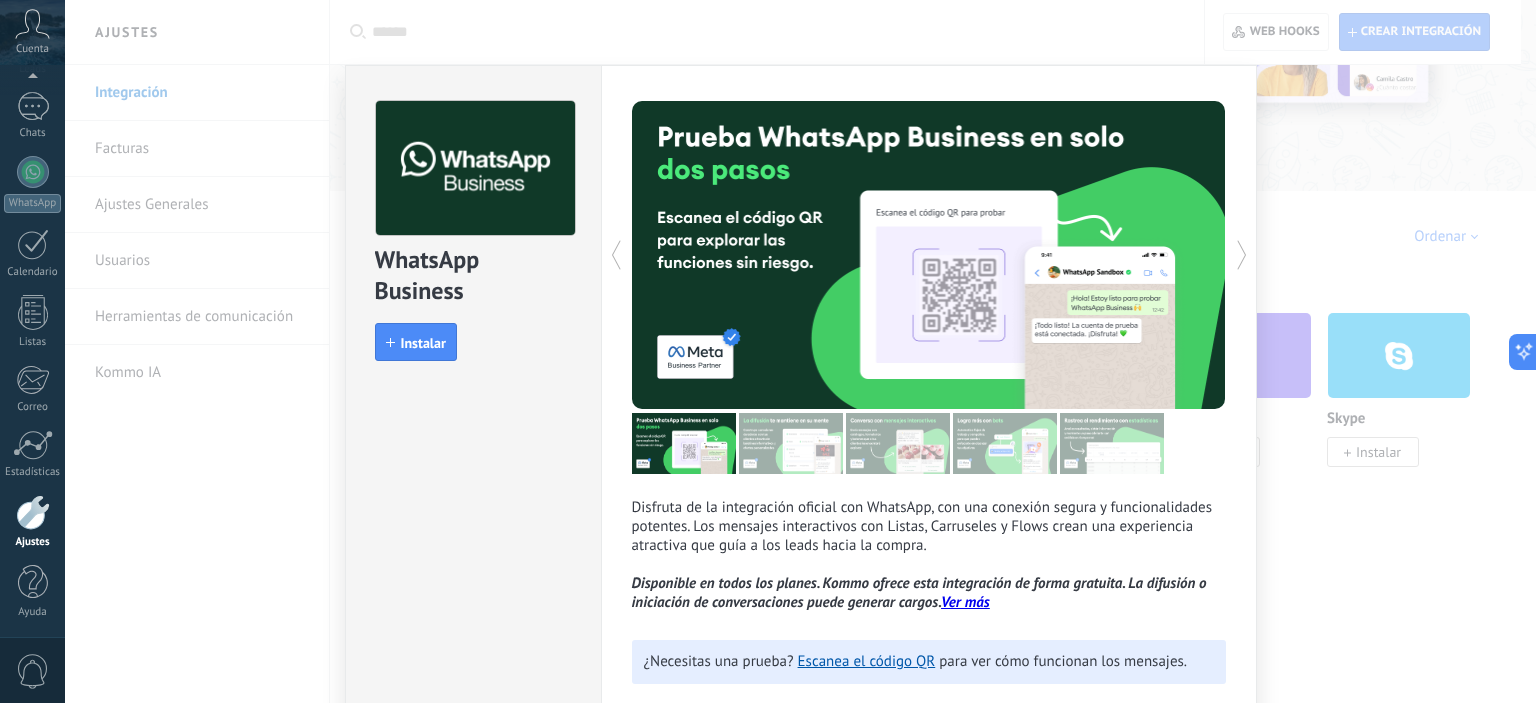 click on "WhatsApp Business install Instalar Disfruta de la integración oficial con WhatsApp, con una conexión segura y funcionalidades potentes. Los mensajes interactivos con Listas, Carruseles y Flows crean una experiencia atractiva que guía a los leads hacia la compra.    Disponible en todos los planes. Kommo ofrece esta integración de forma gratuita. La difusión o iniciación de conversaciones puede generar cargos.  Ver más más ¿Necesitas una prueba?   Escanea el código QR   para ver cómo funcionan los mensajes." at bounding box center [800, 351] 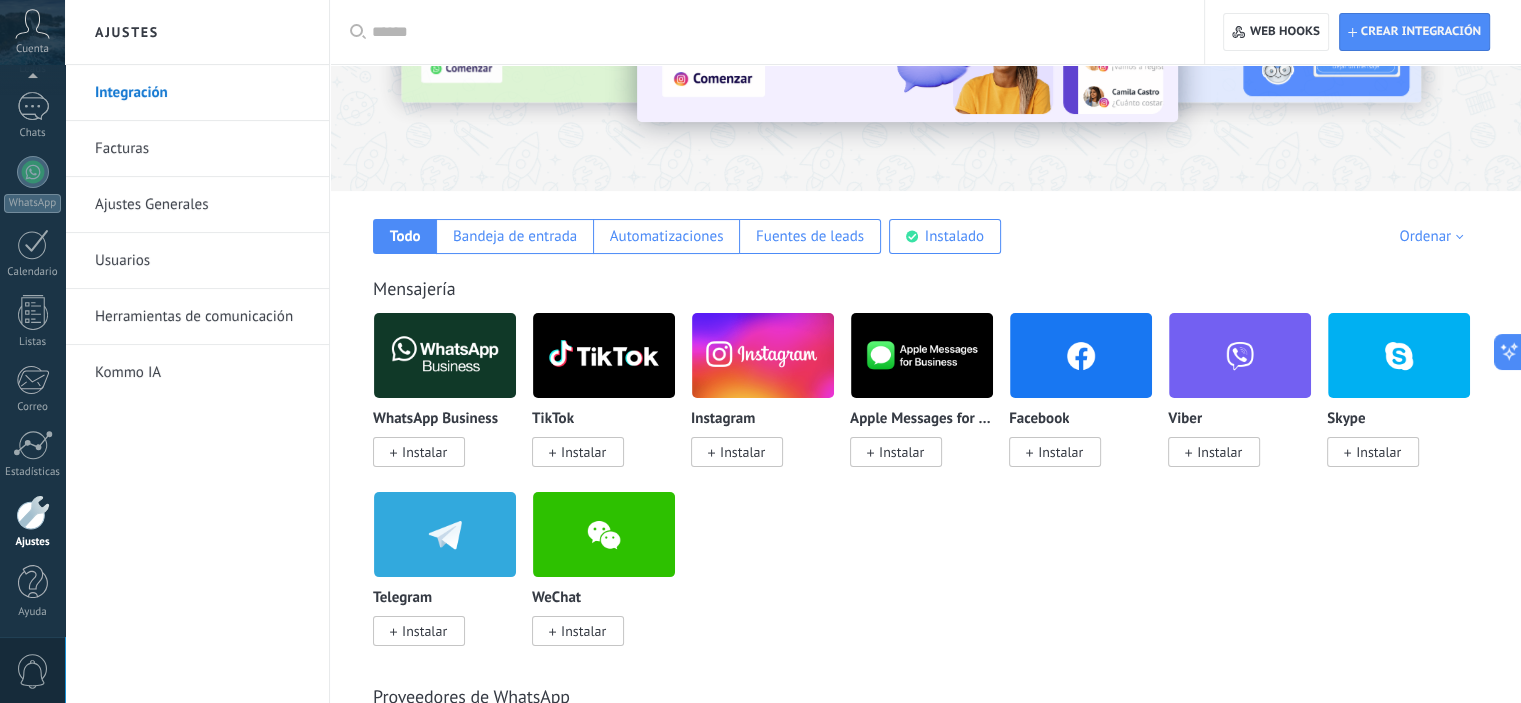 click on "Instalar" at bounding box center (424, 452) 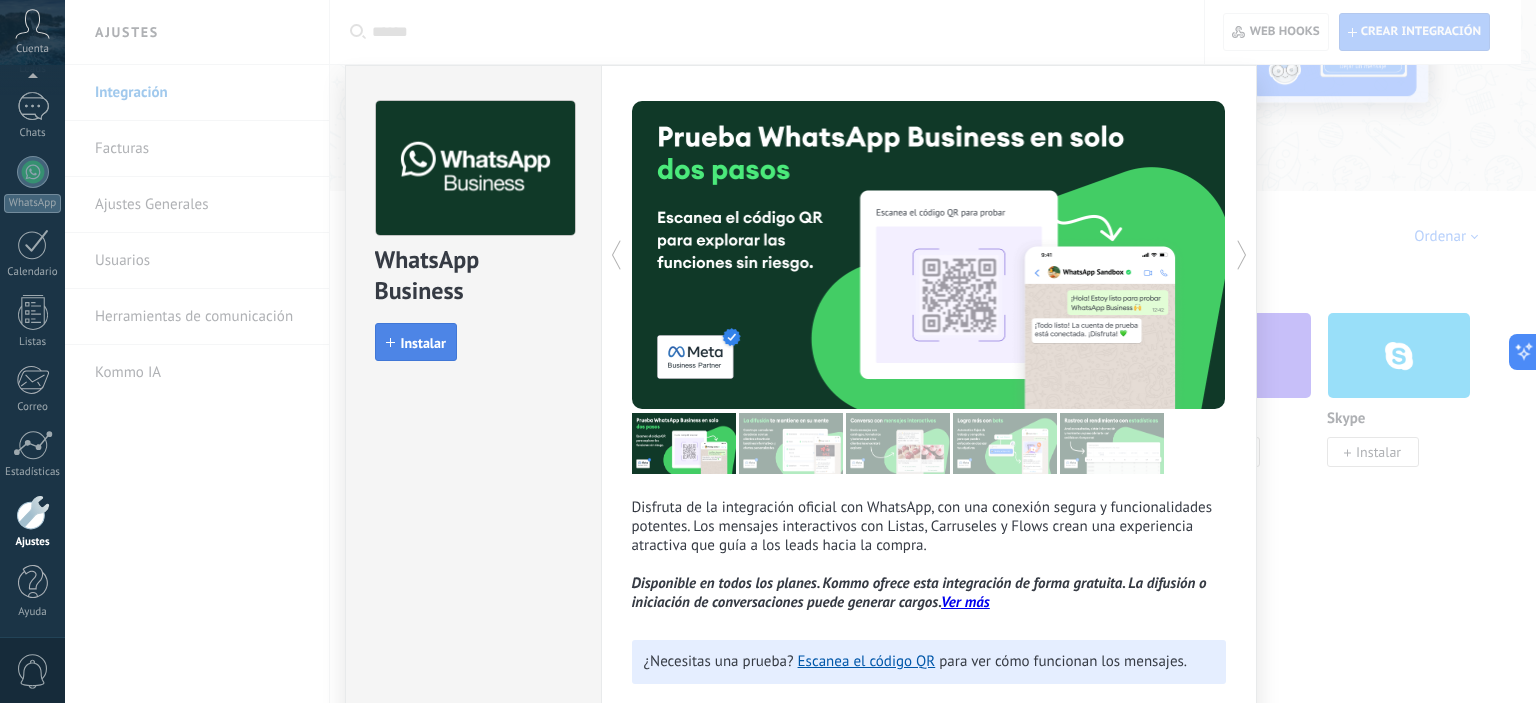 click on "Instalar" at bounding box center [416, 342] 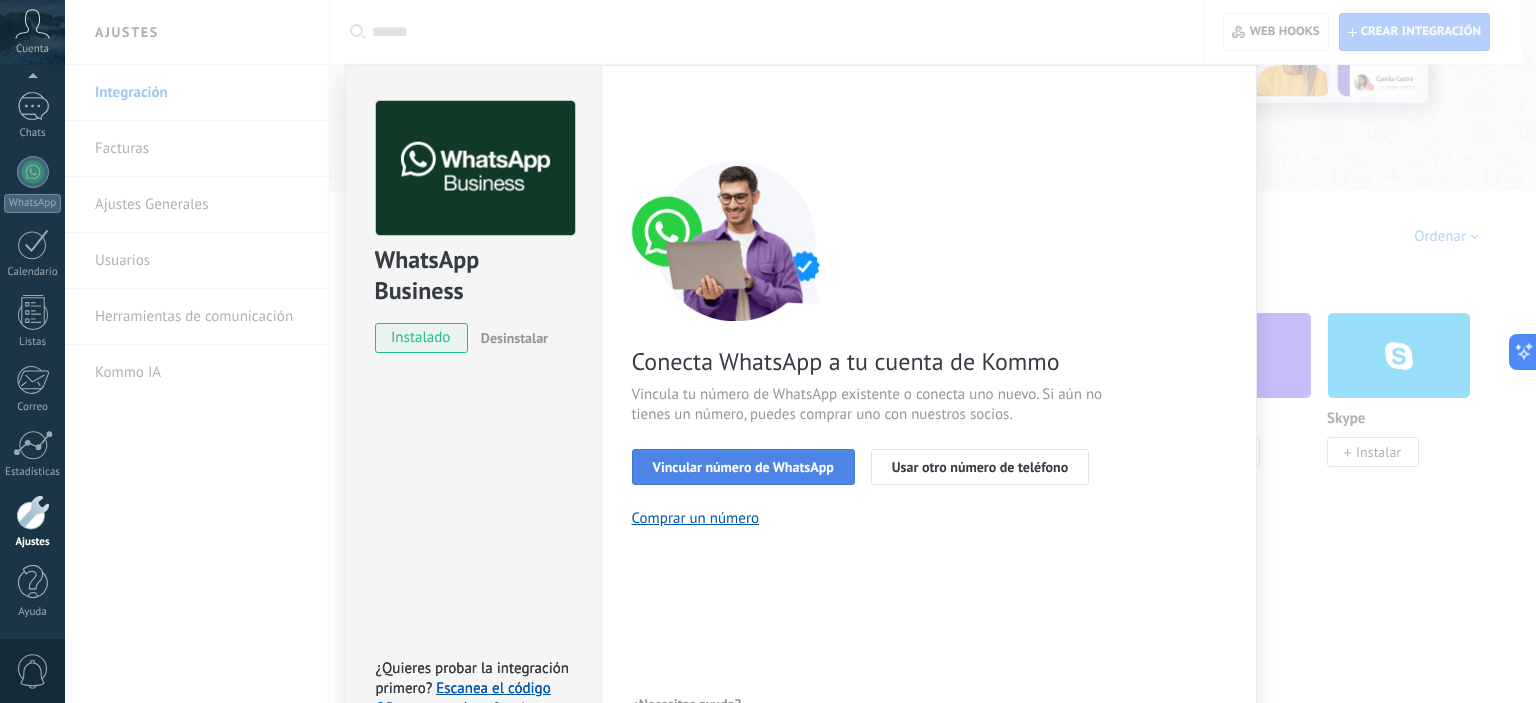 click on "Vincular número de WhatsApp" at bounding box center [743, 467] 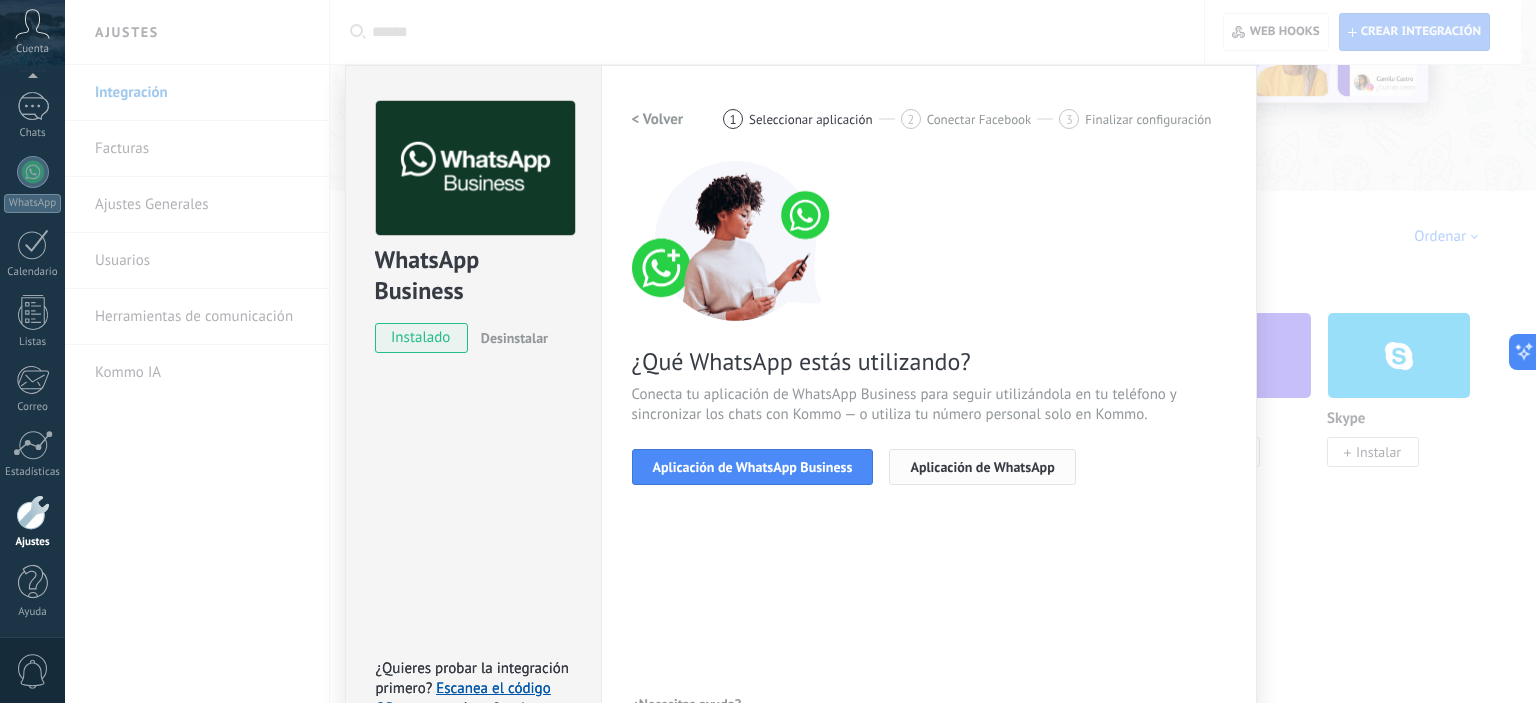 click on "Aplicación de WhatsApp" at bounding box center [982, 467] 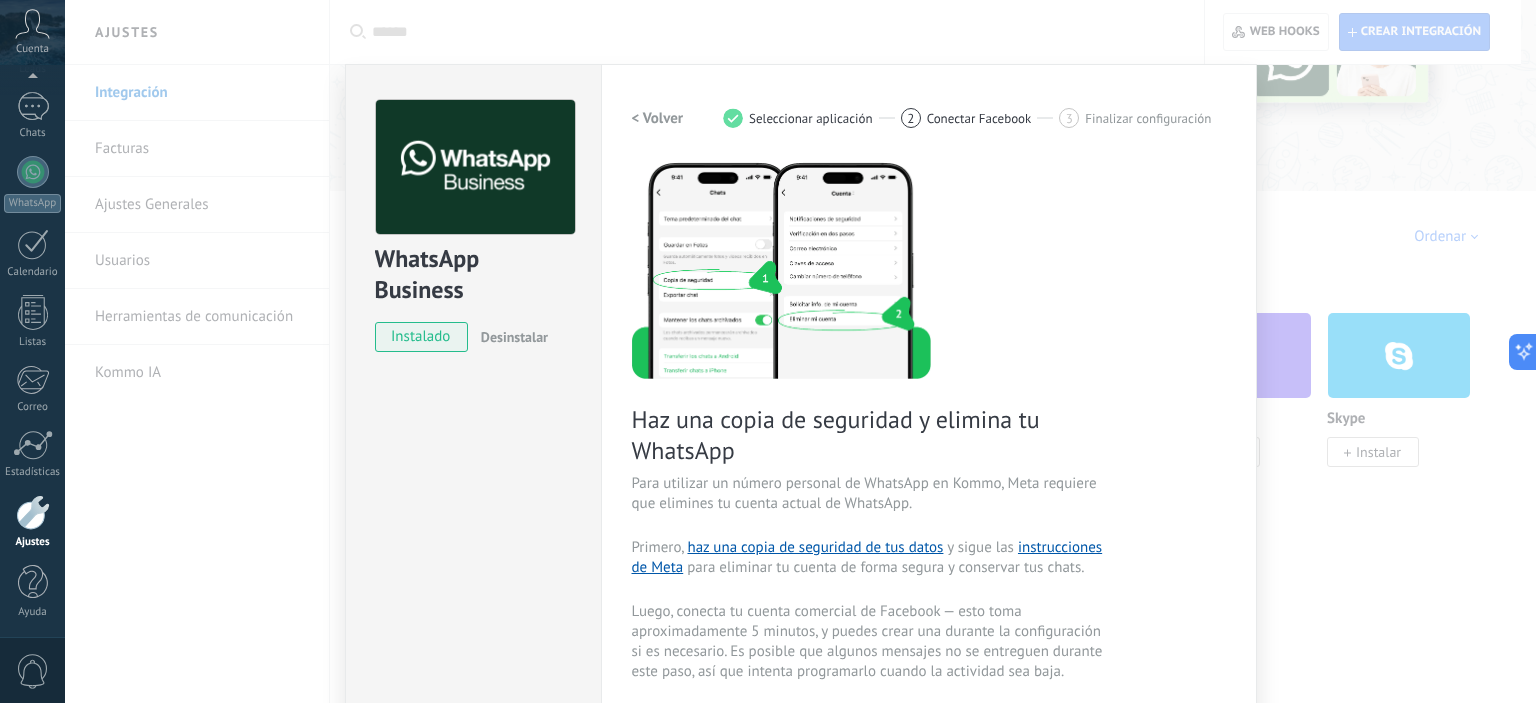 scroll, scrollTop: 0, scrollLeft: 0, axis: both 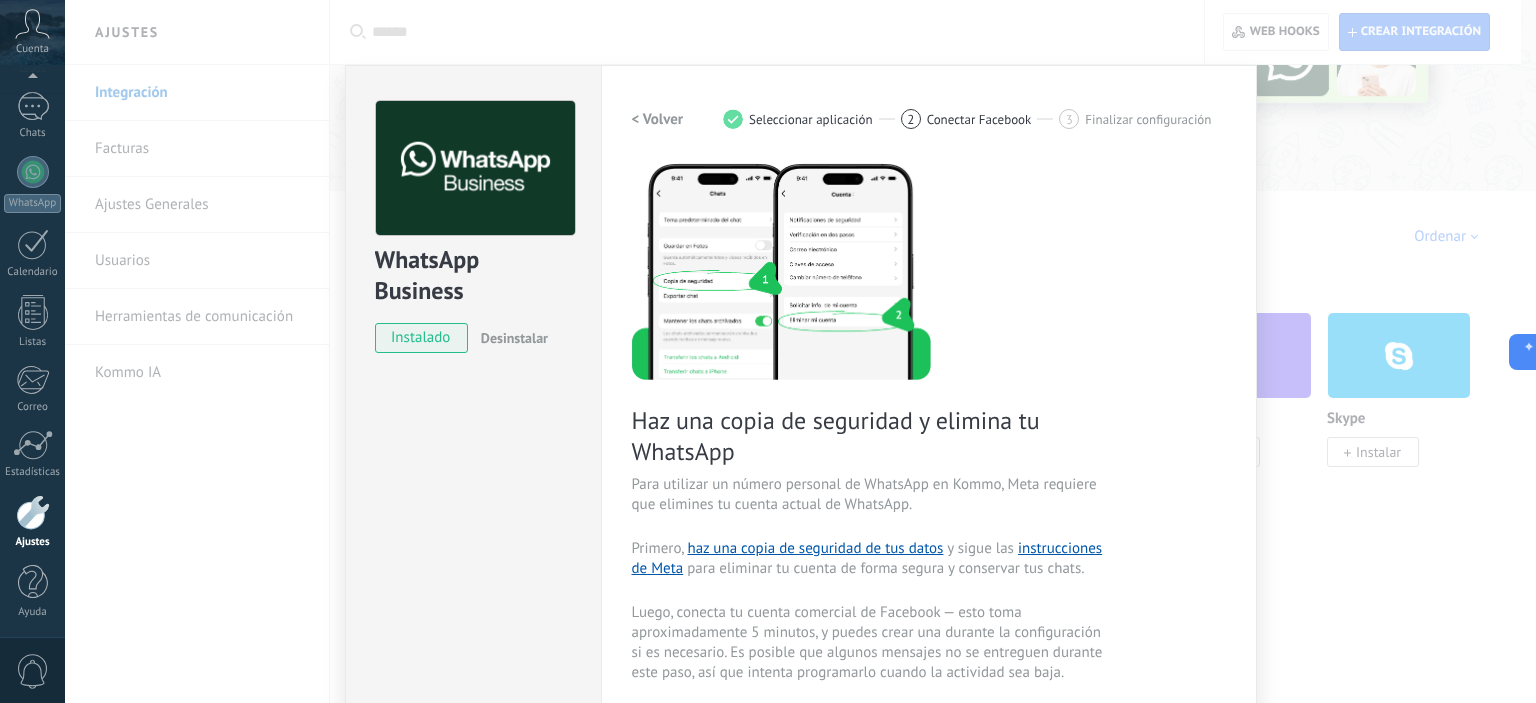 click on "Conectar Facebook" at bounding box center (979, 119) 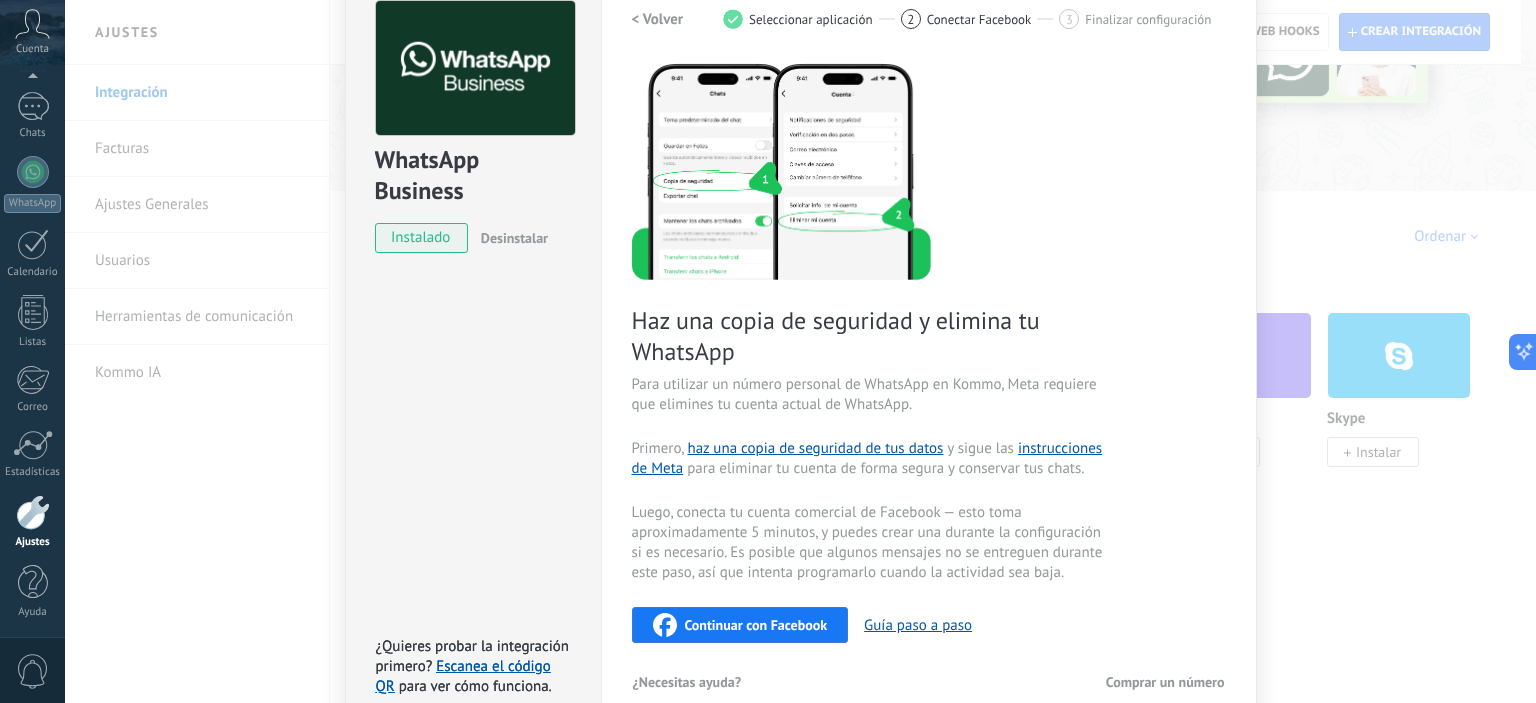 scroll, scrollTop: 203, scrollLeft: 0, axis: vertical 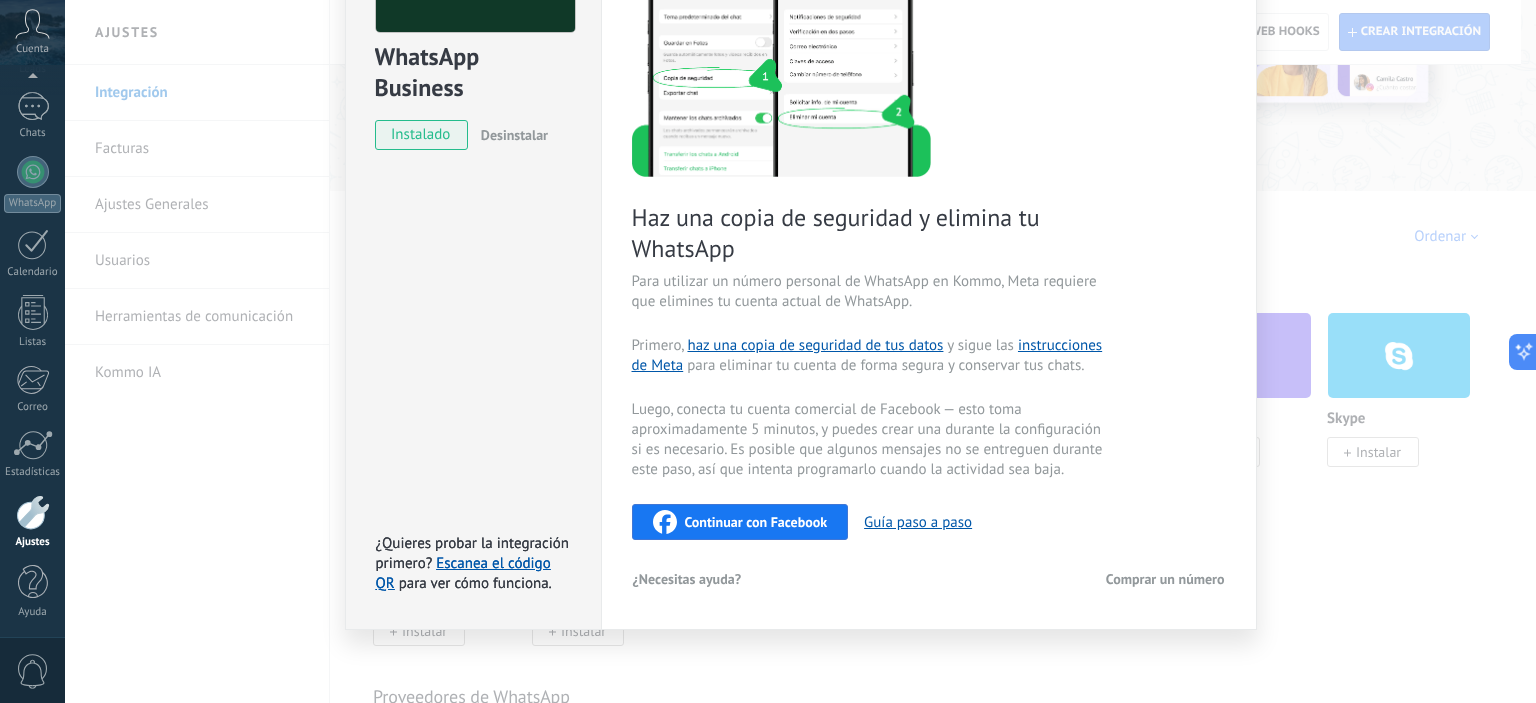 click on "Continuar con Facebook" at bounding box center (756, 522) 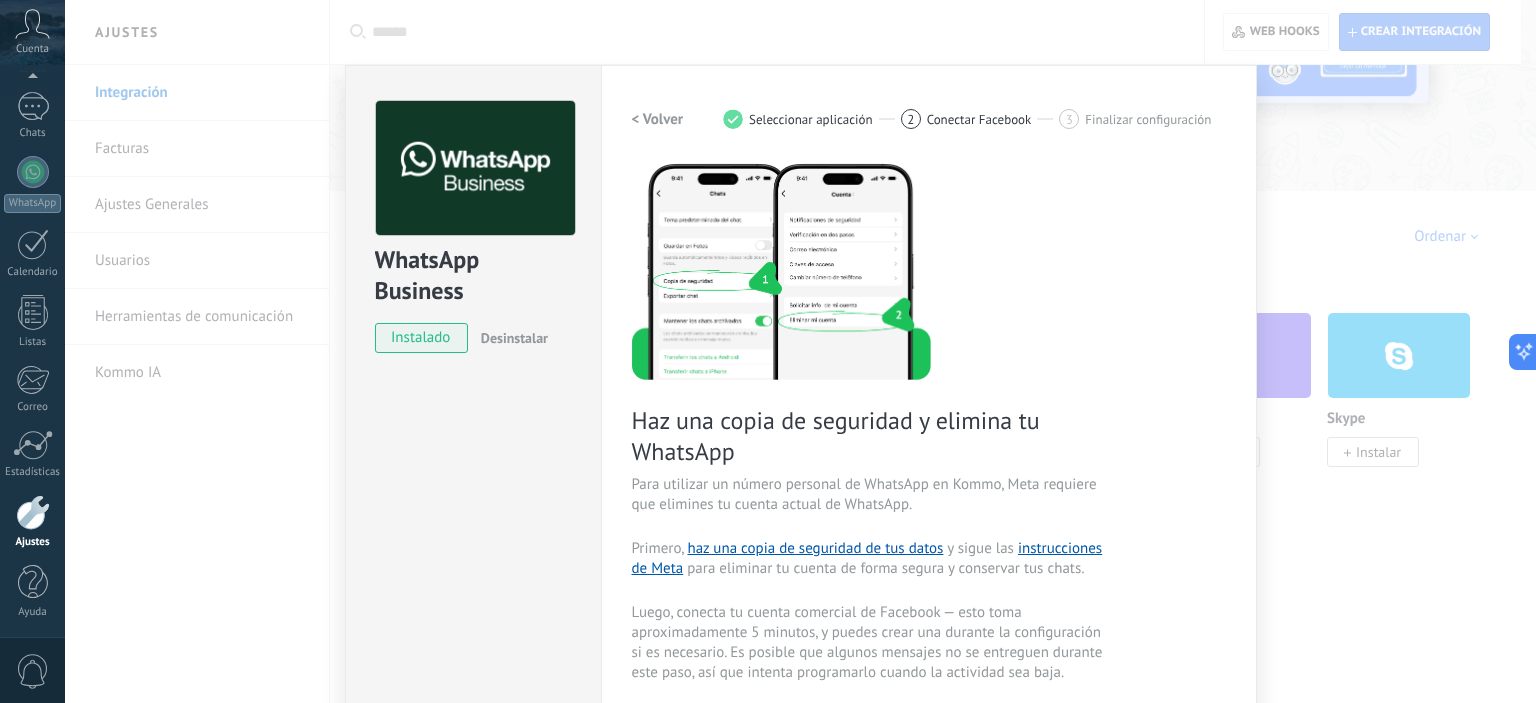 scroll, scrollTop: 100, scrollLeft: 0, axis: vertical 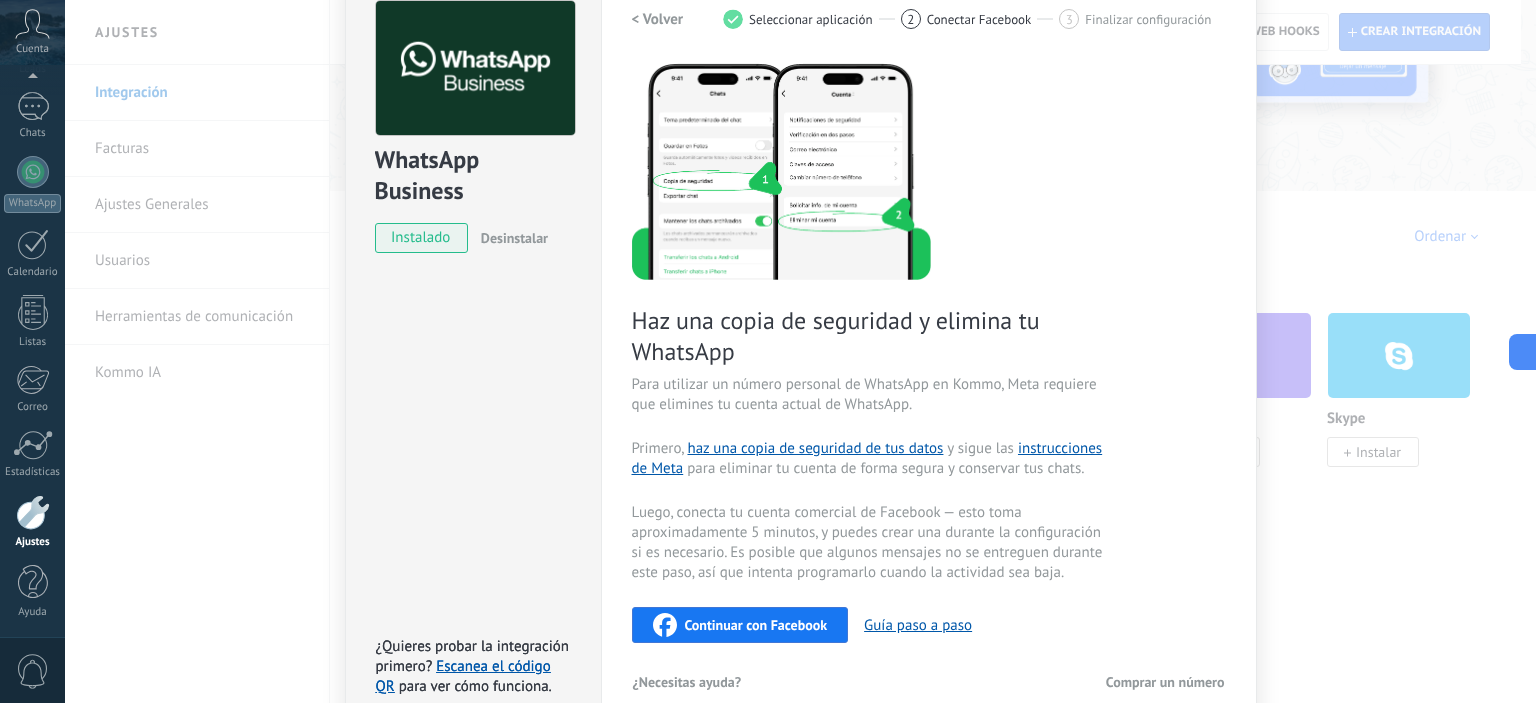 click on "Continuar con Facebook" at bounding box center (756, 625) 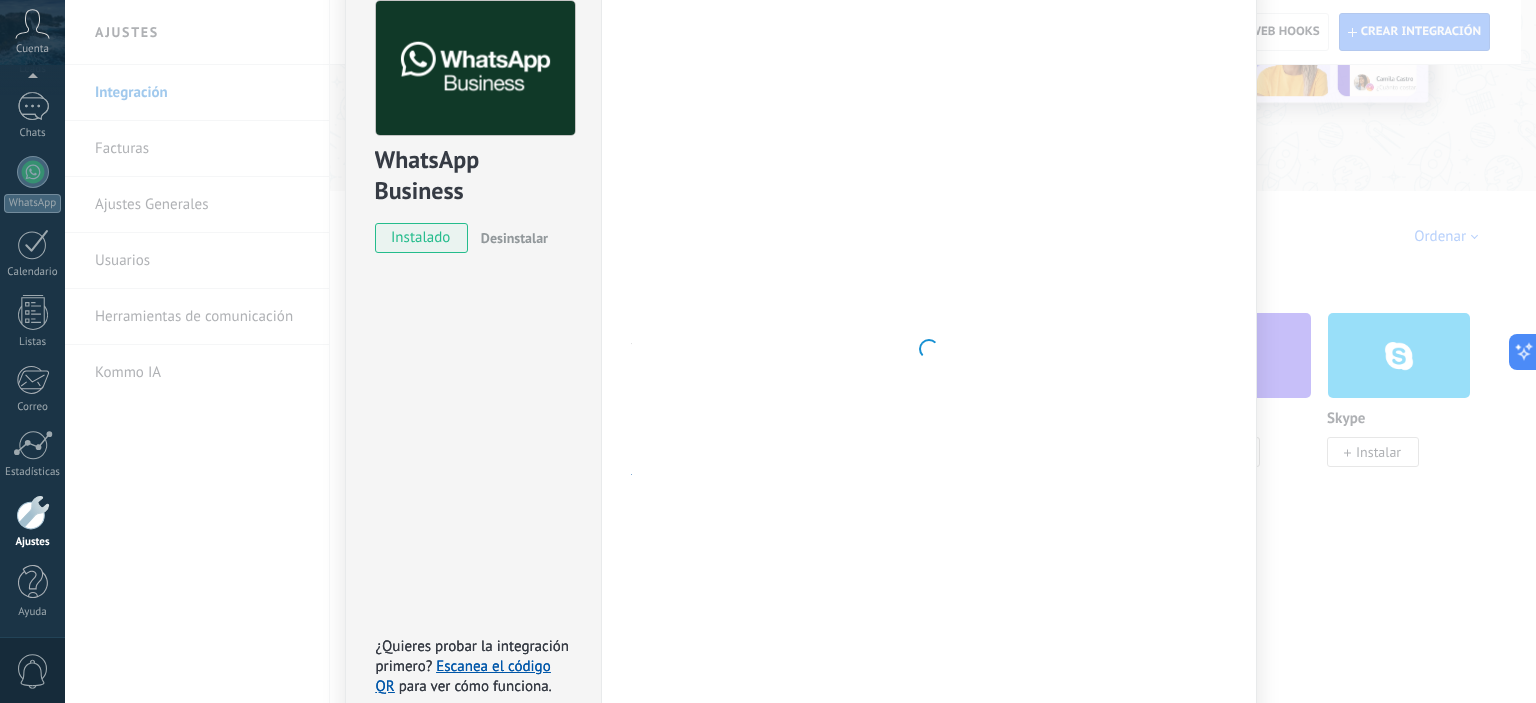 click on "Desinstalar" at bounding box center [514, 238] 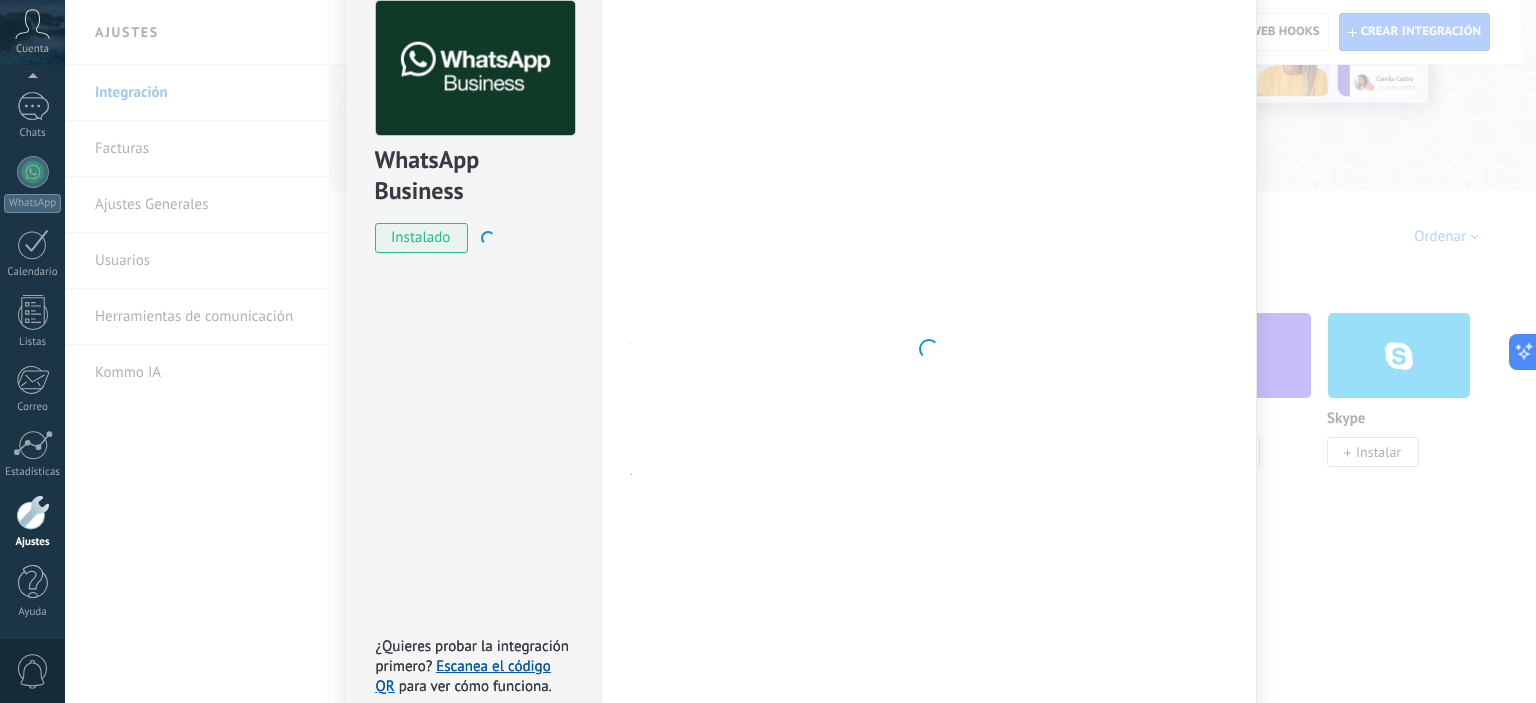 click on "WhatsApp Business instalado Desinstalar ¿Quieres probar la integración primero?   Escanea el código QR   para ver cómo funciona. ¿Quieres probar la integración primero?   Escanea el código QR   para ver cómo funciona. Configuraciones Autorizaciones Esta pestaña registra a los usuarios que han concedido acceso a las integración a esta cuenta. Si deseas remover la posibilidad que un usuario pueda enviar solicitudes a la cuenta en nombre de esta integración, puedes revocar el acceso. Si el acceso a todos los usuarios es revocado, la integración dejará de funcionar. Esta aplicacion está instalada, pero nadie le ha dado acceso aun. WhatsApp Cloud API más _:  Guardar < Volver 1 Seleccionar aplicación 2 Conectar Facebook  3 Finalizar configuración Haz una copia de seguridad y elimina tu WhatsApp Para utilizar un número personal de WhatsApp en Kommo, Meta requiere que elimines tu cuenta actual de WhatsApp. Primero,    haz una copia de seguridad de tus datos   y sigue las   instrucciones de Meta" at bounding box center (800, 351) 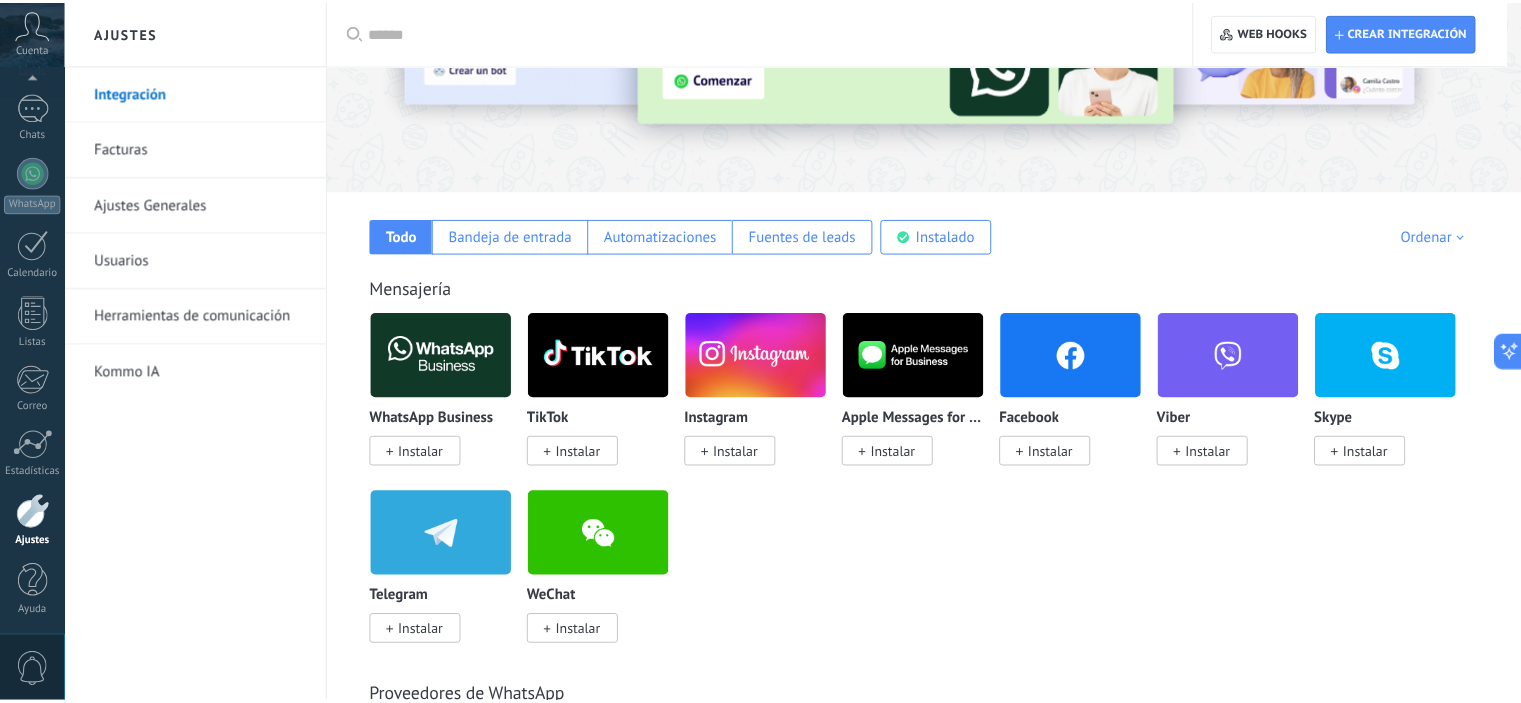scroll, scrollTop: 0, scrollLeft: 0, axis: both 